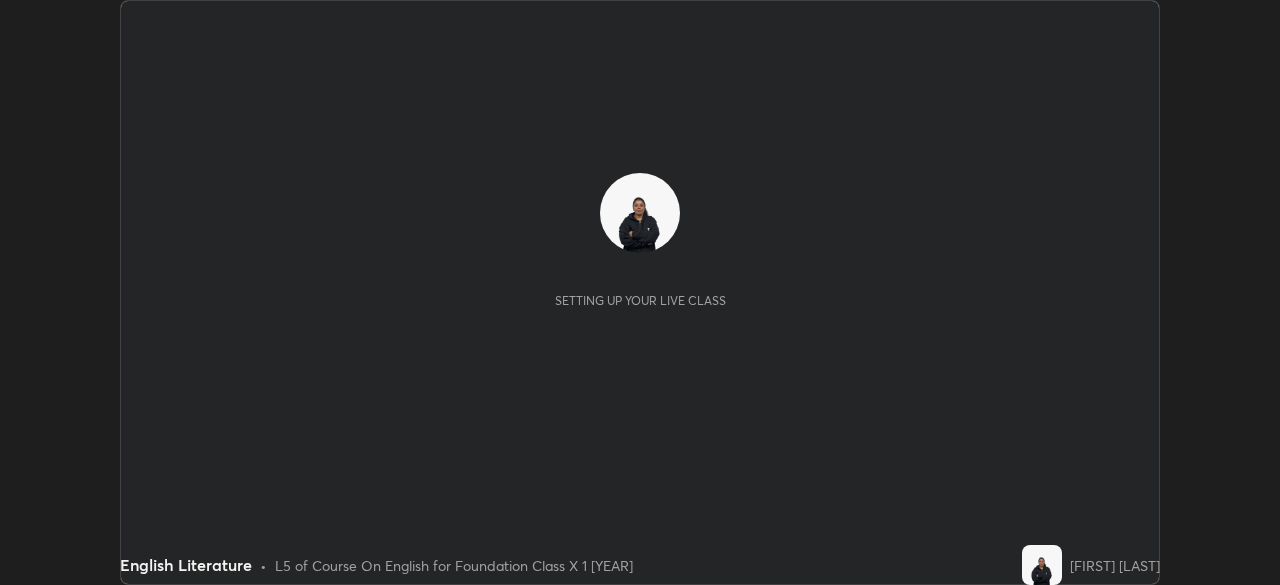 scroll, scrollTop: 0, scrollLeft: 0, axis: both 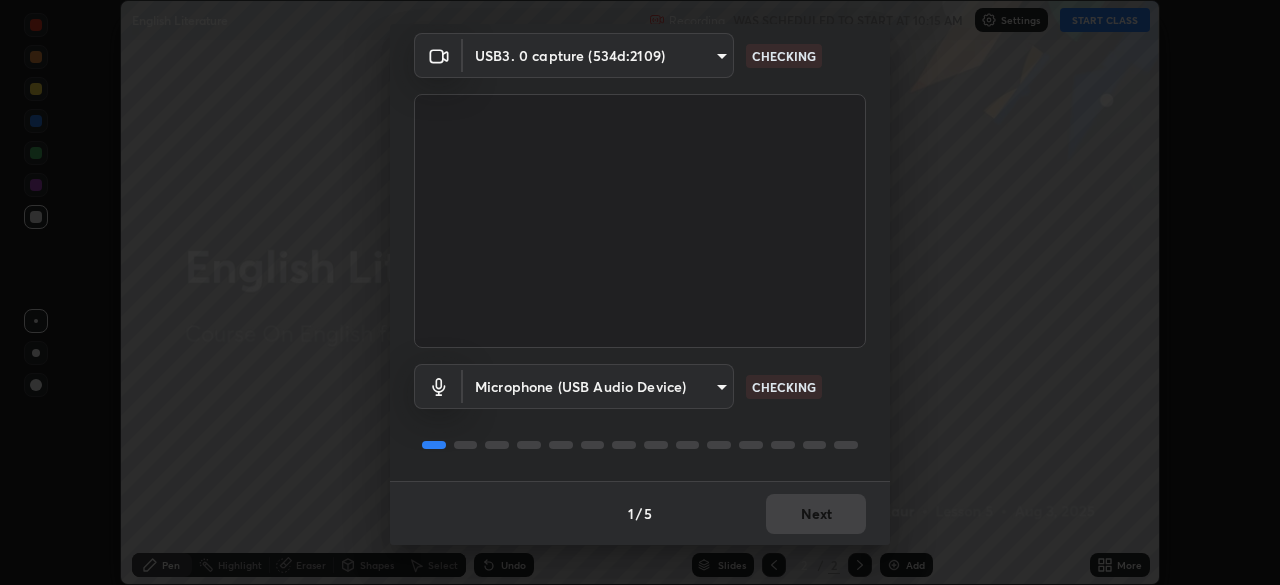 click on "1 / 5 Next" at bounding box center (640, 513) 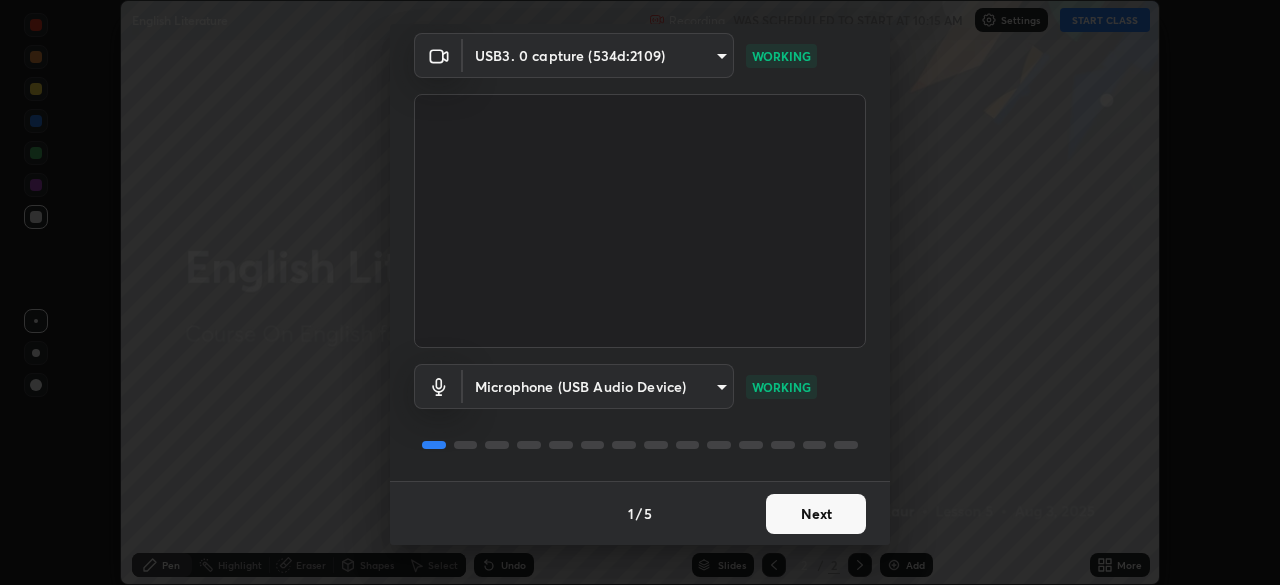 click on "Next" at bounding box center [816, 514] 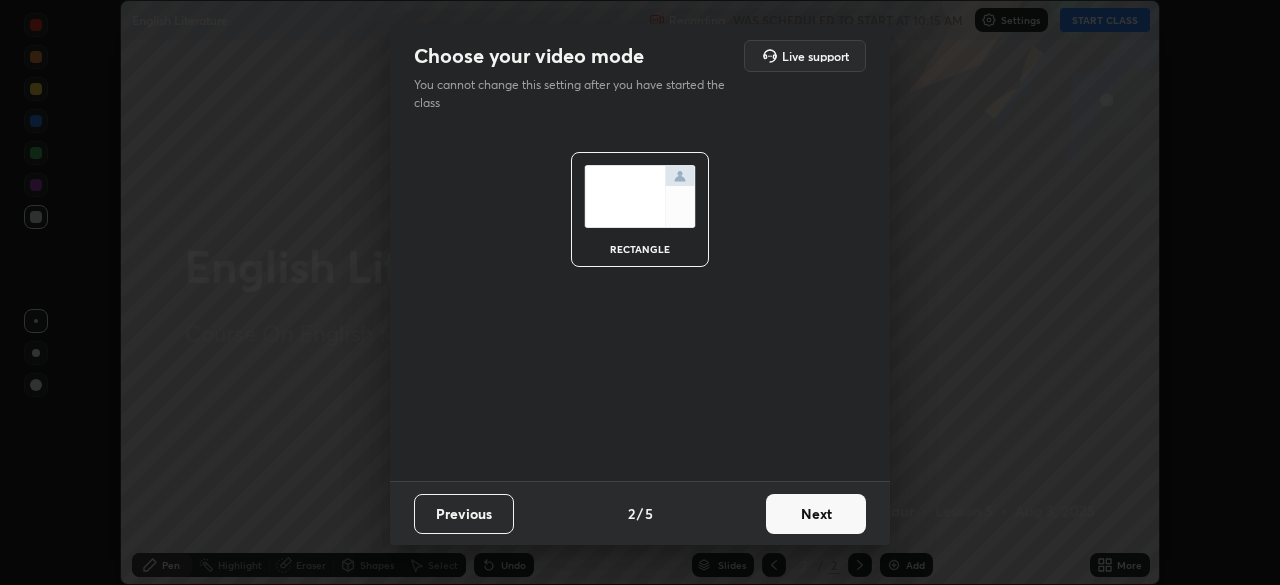 scroll, scrollTop: 0, scrollLeft: 0, axis: both 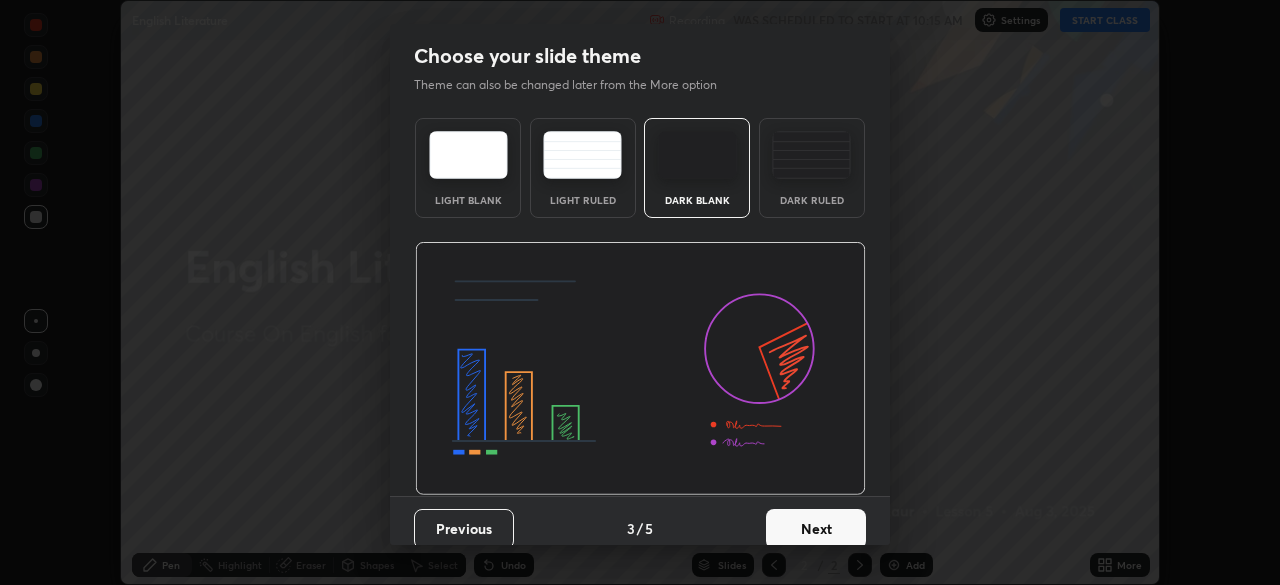 click on "Next" at bounding box center (816, 529) 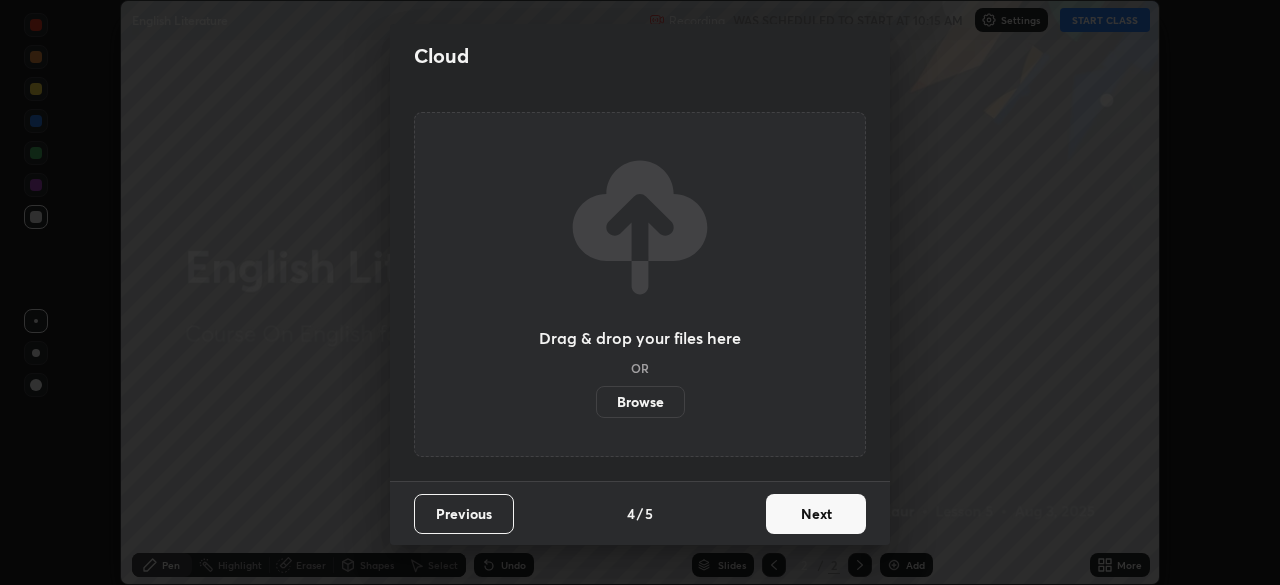 click on "Next" at bounding box center [816, 514] 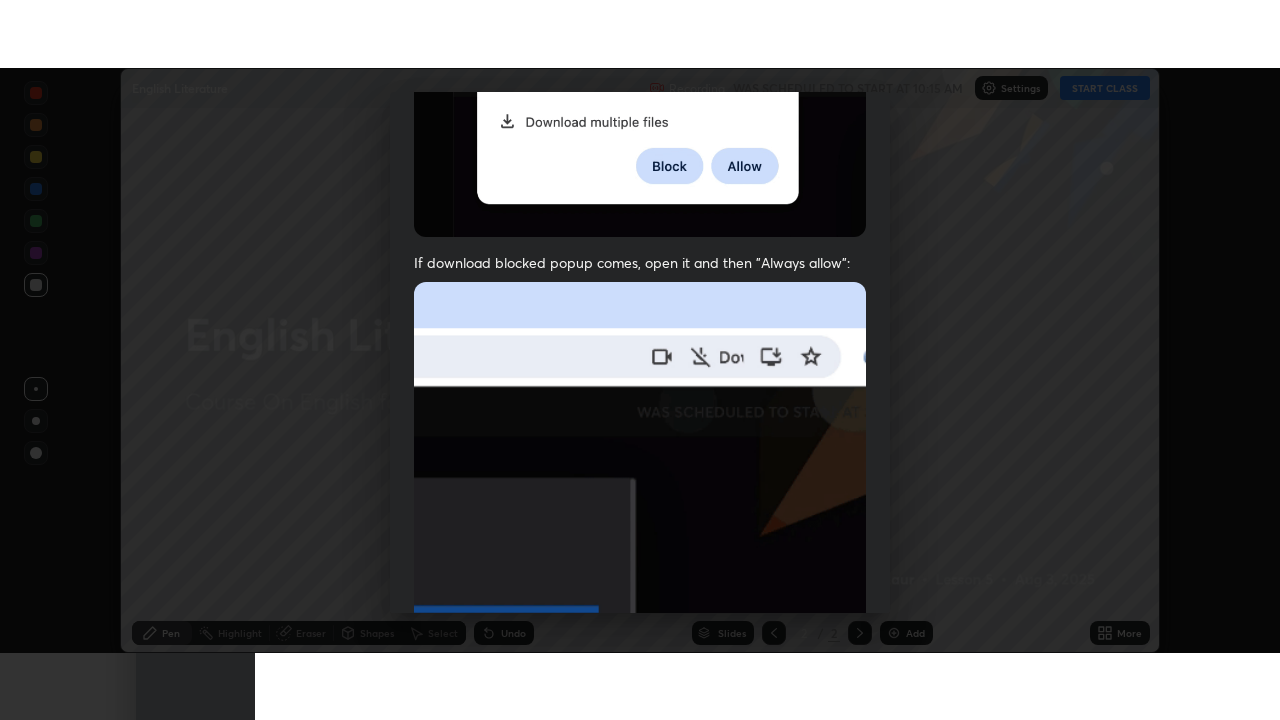 scroll, scrollTop: 479, scrollLeft: 0, axis: vertical 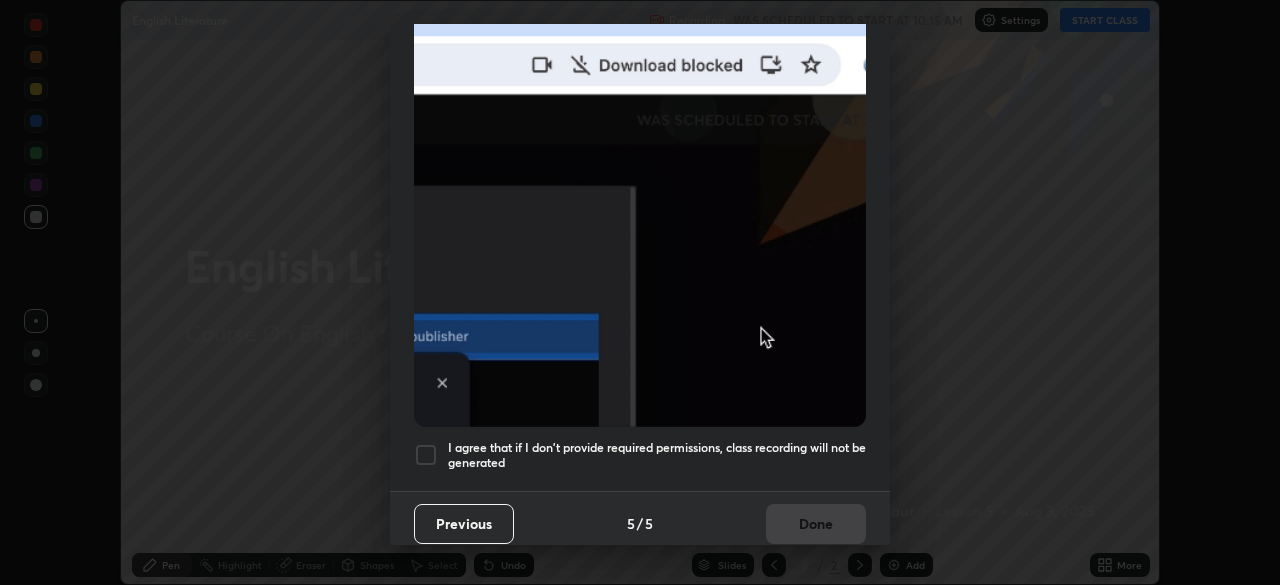 click on "I agree that if I don't provide required permissions, class recording will not be generated" at bounding box center [657, 455] 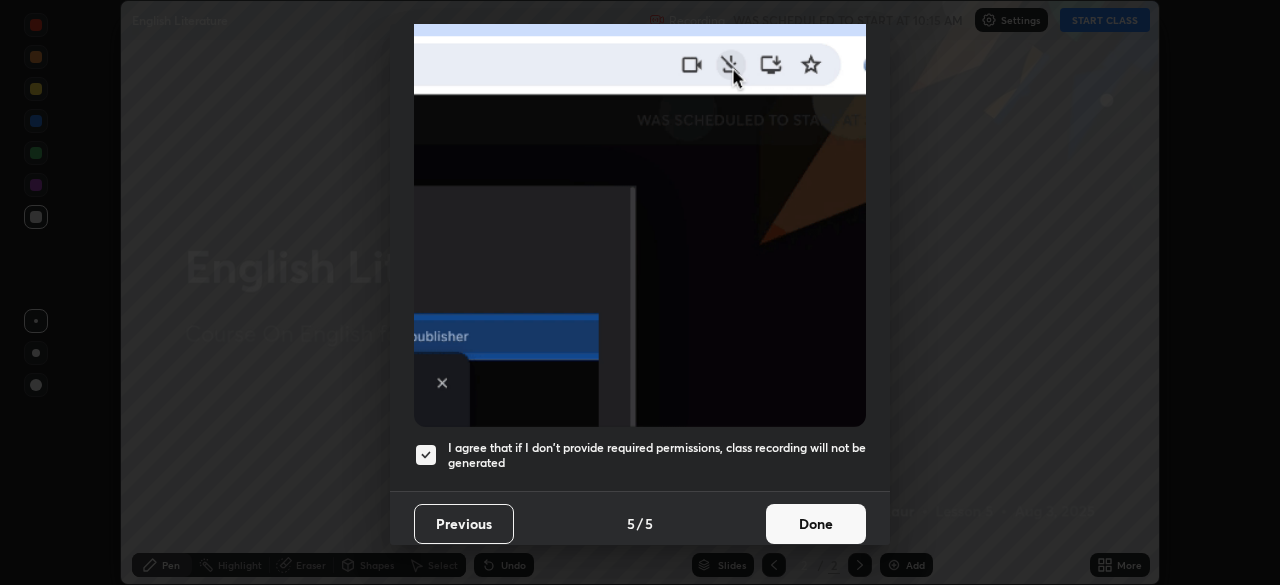 click on "Done" at bounding box center (816, 524) 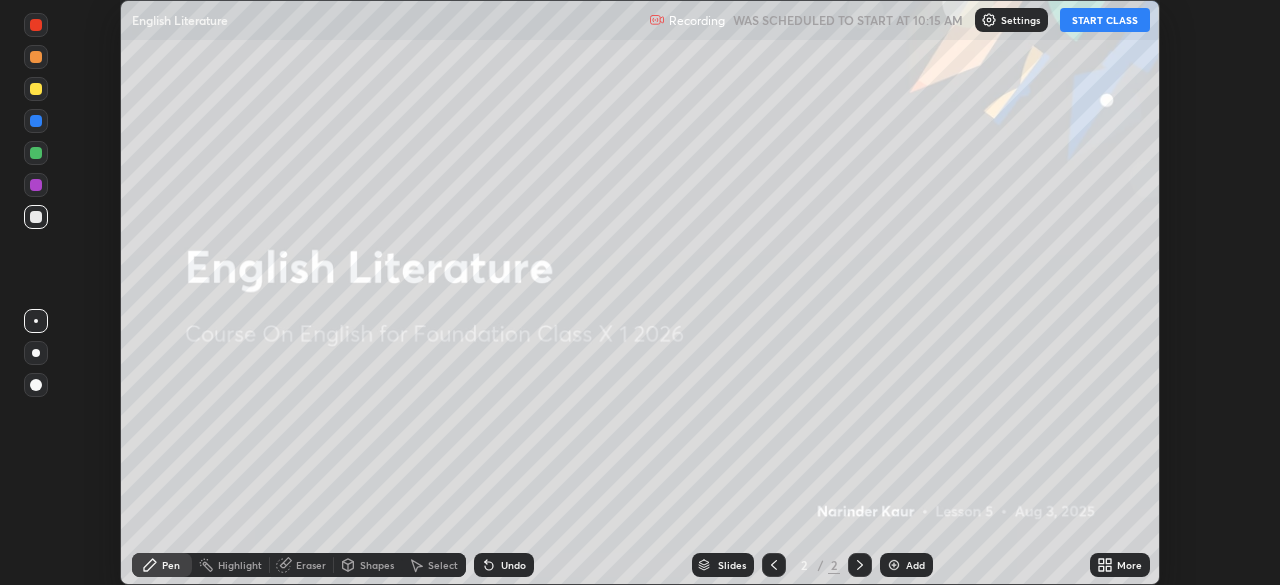 click 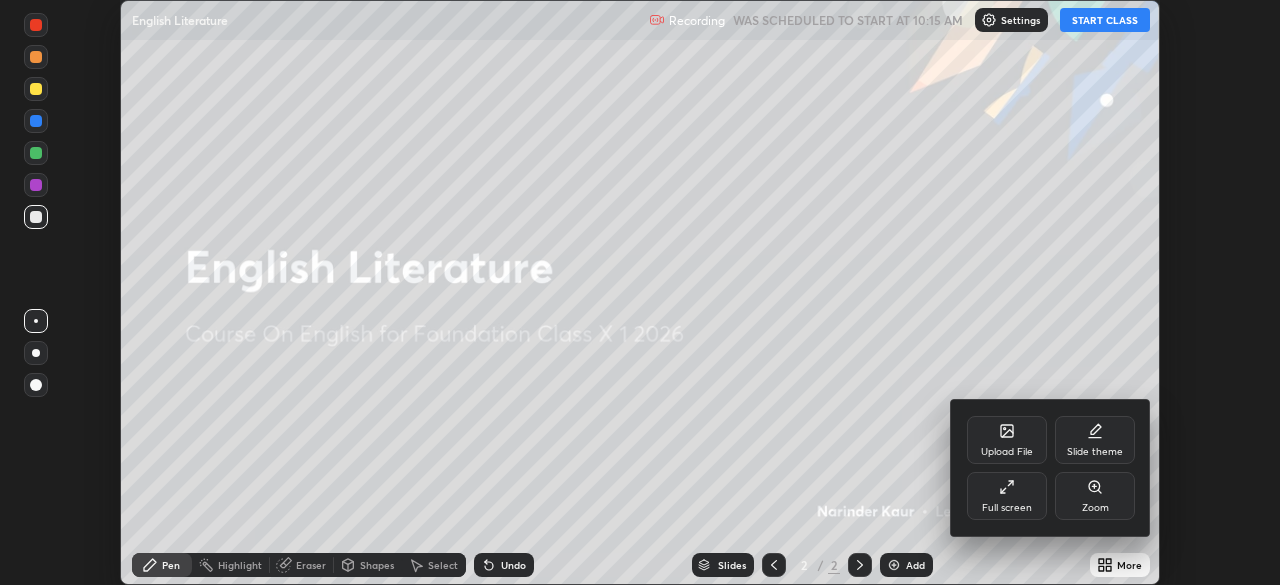 click on "Full screen" at bounding box center (1007, 496) 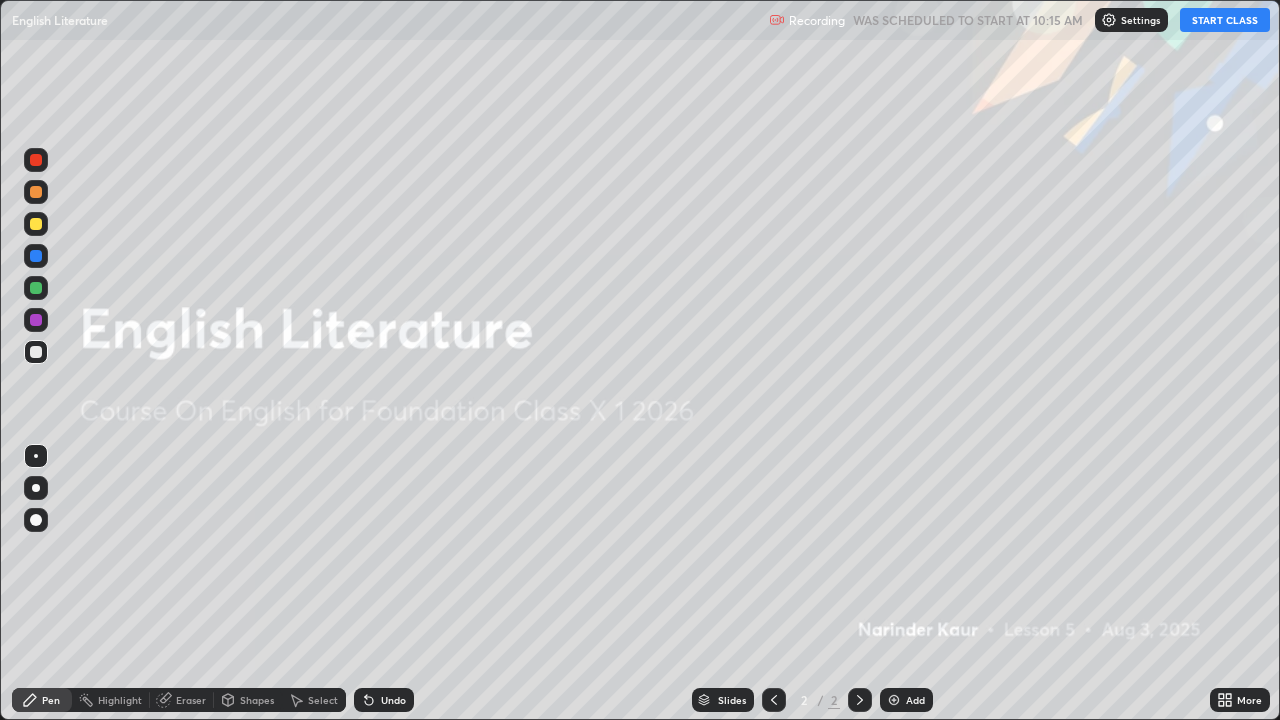 scroll, scrollTop: 99280, scrollLeft: 98720, axis: both 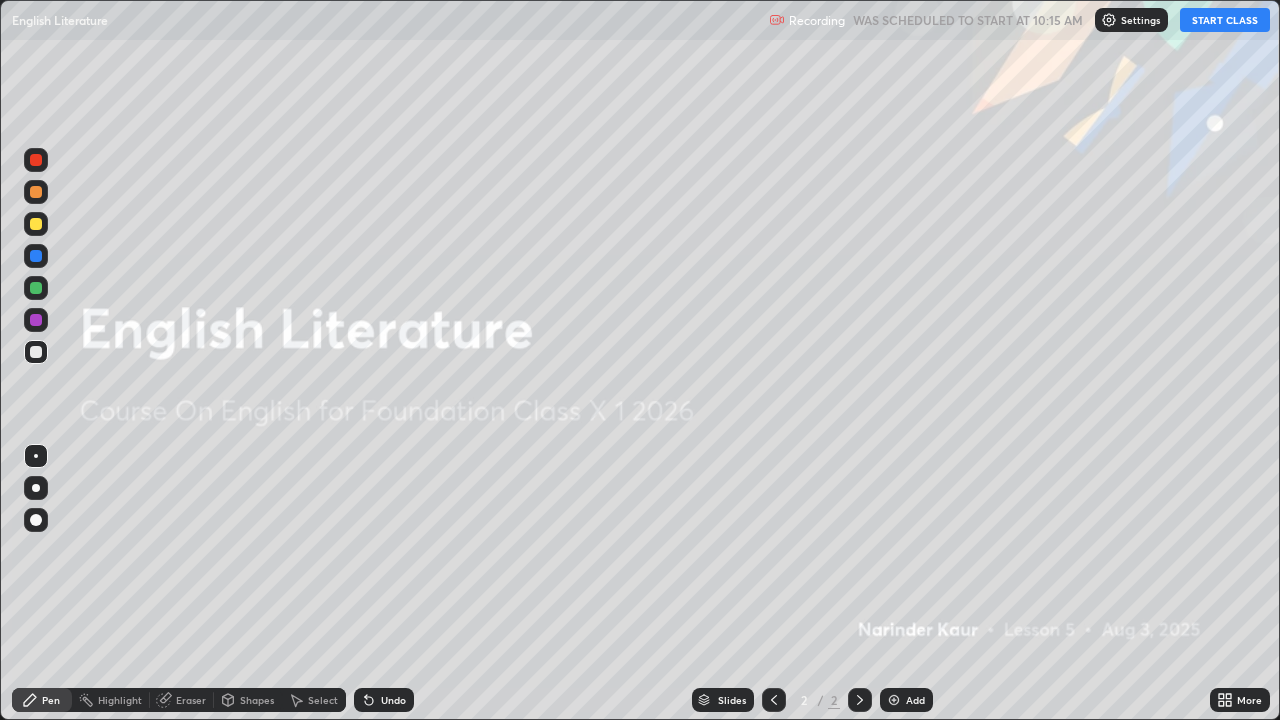 click on "START CLASS" at bounding box center [1225, 20] 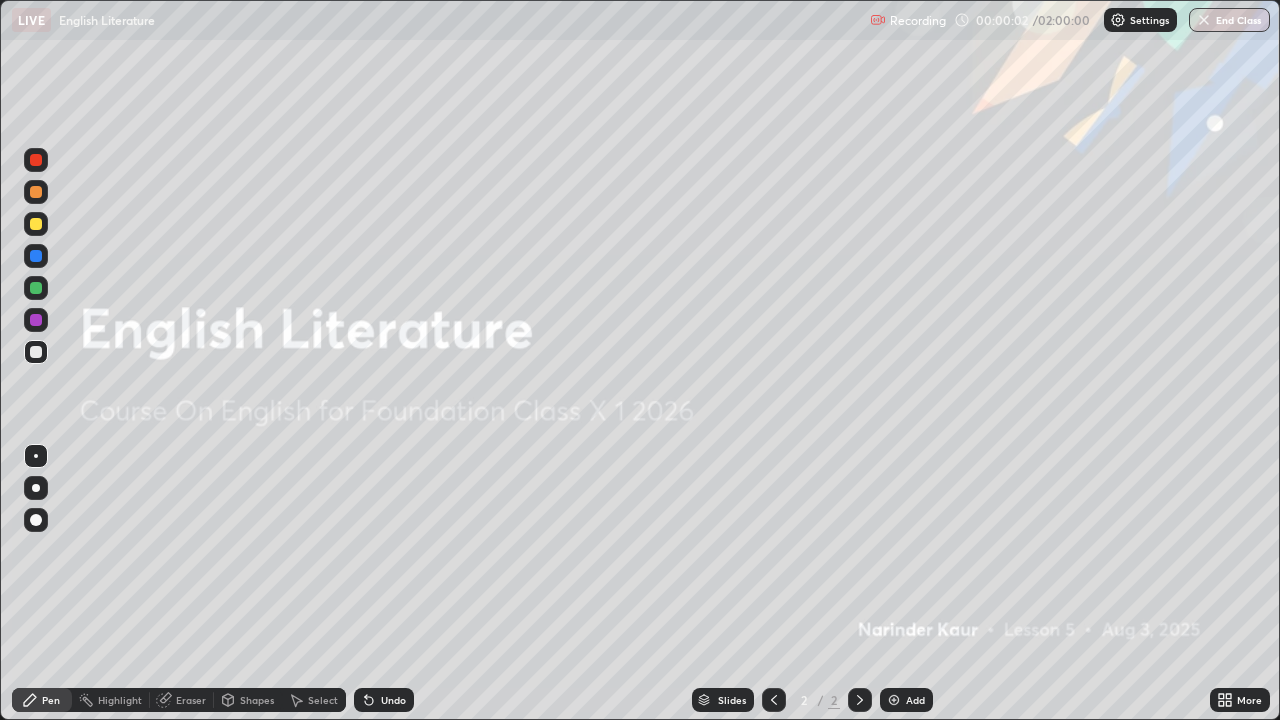 click on "More" at bounding box center (1249, 700) 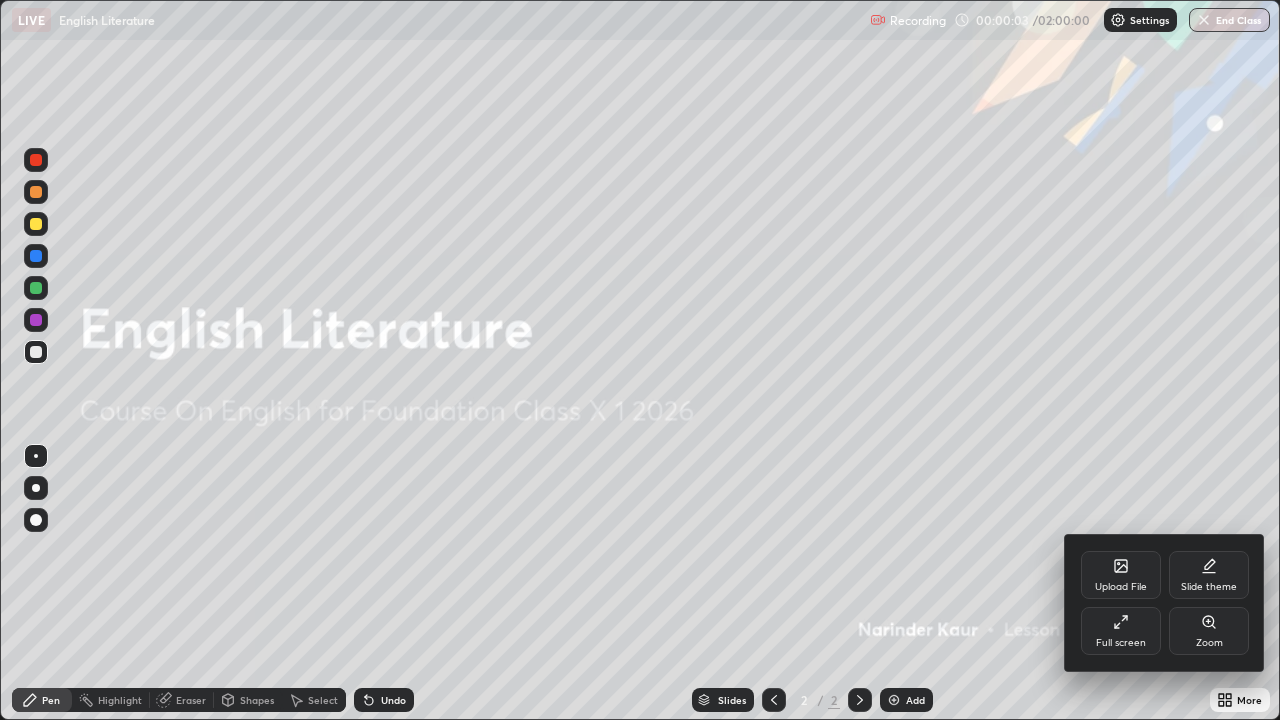 click on "Full screen" at bounding box center [1121, 631] 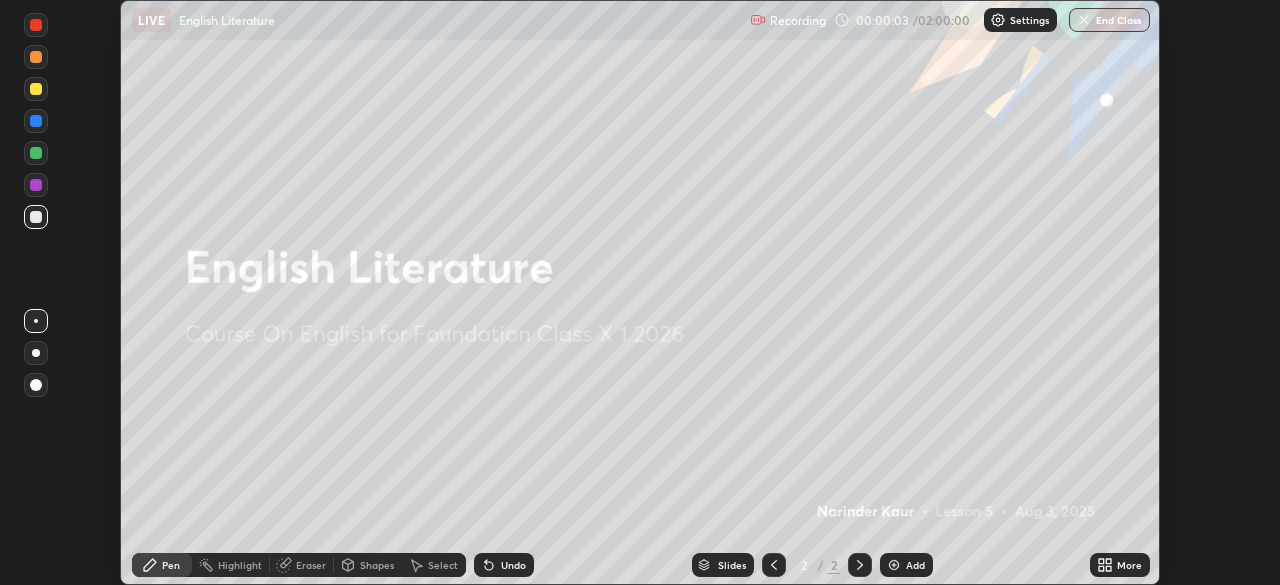 scroll, scrollTop: 585, scrollLeft: 1280, axis: both 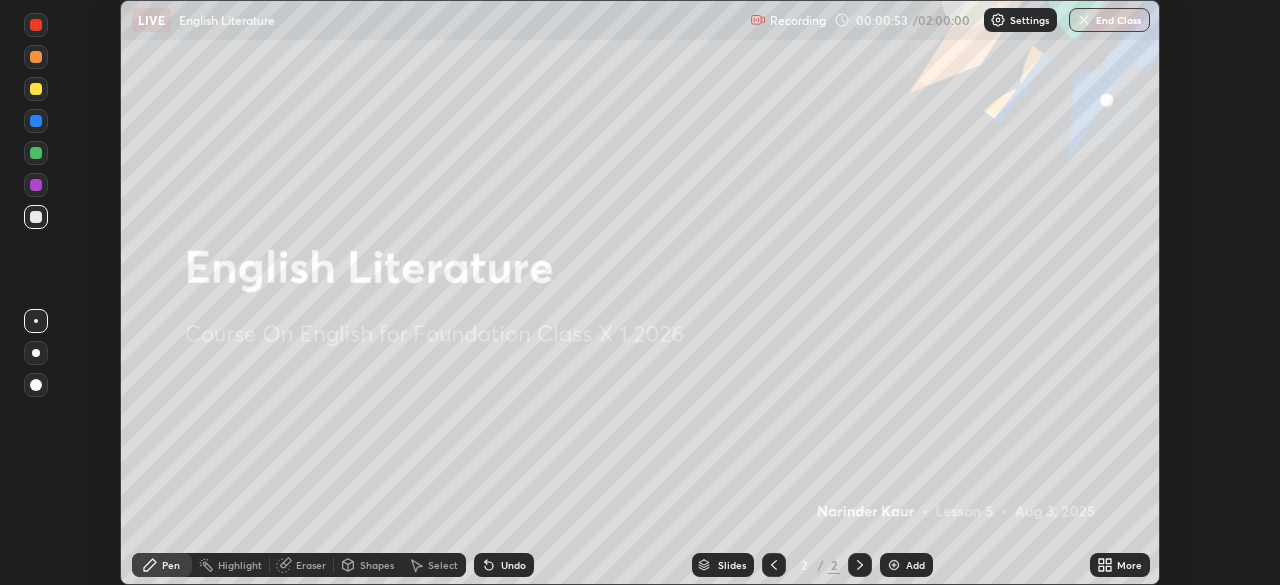 click 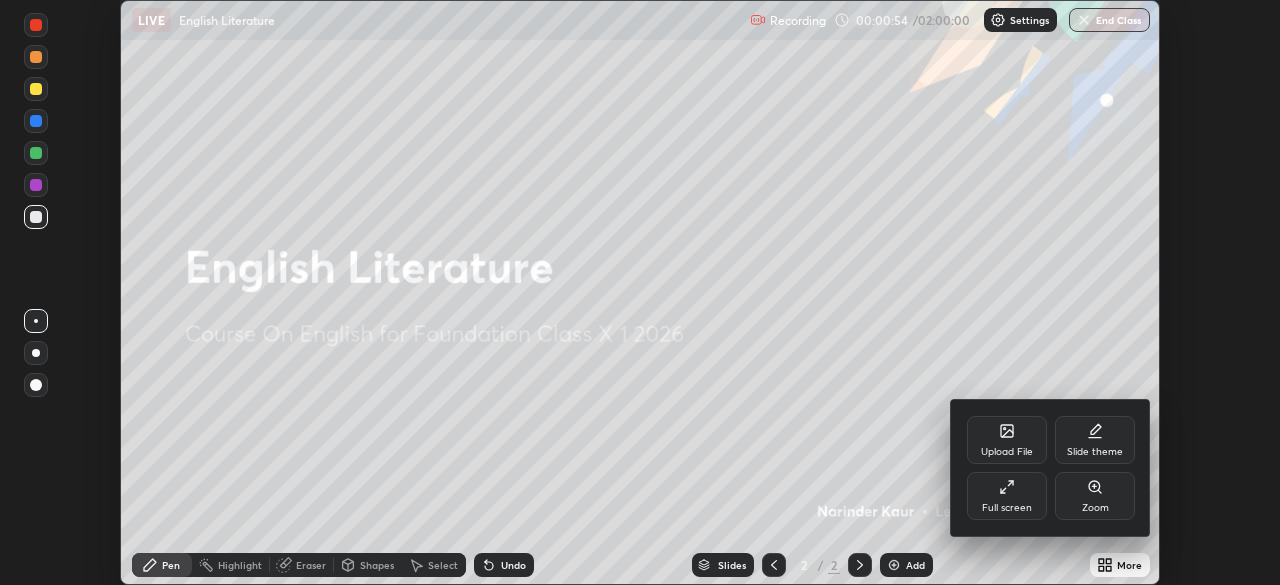 click on "Upload File" at bounding box center (1007, 440) 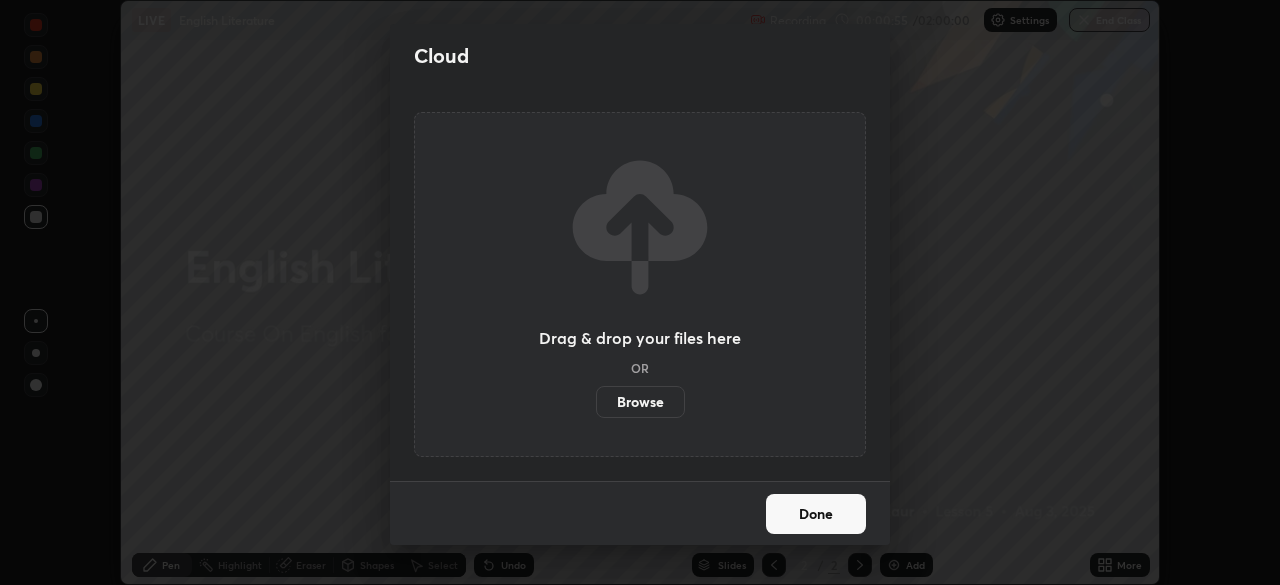click on "Browse" at bounding box center [640, 402] 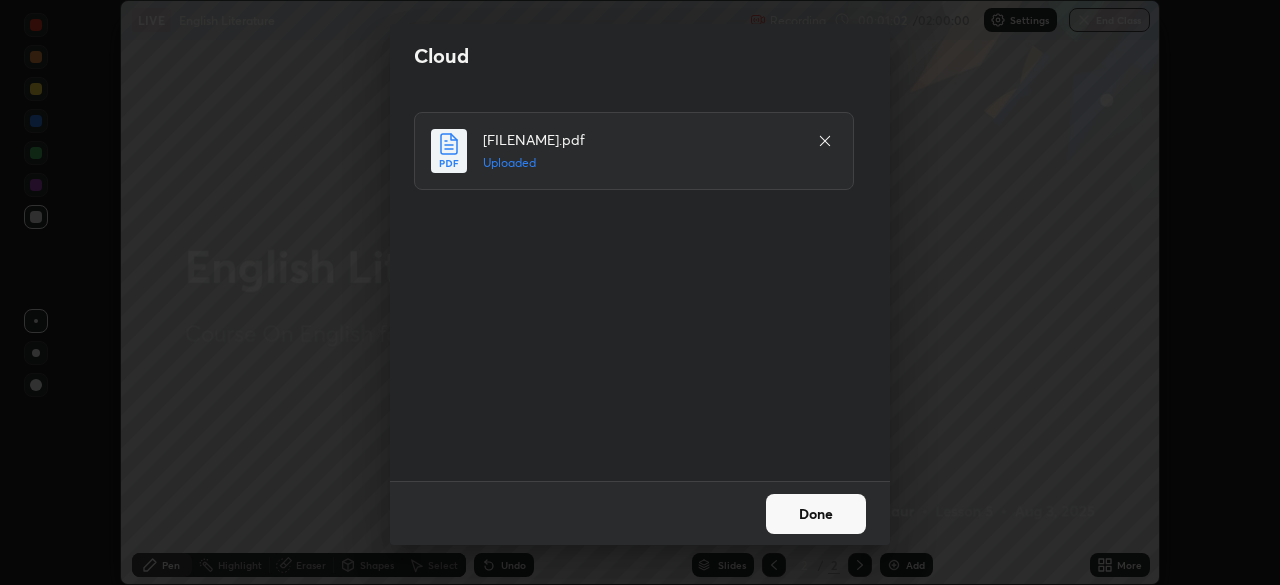 click on "Done" at bounding box center (816, 514) 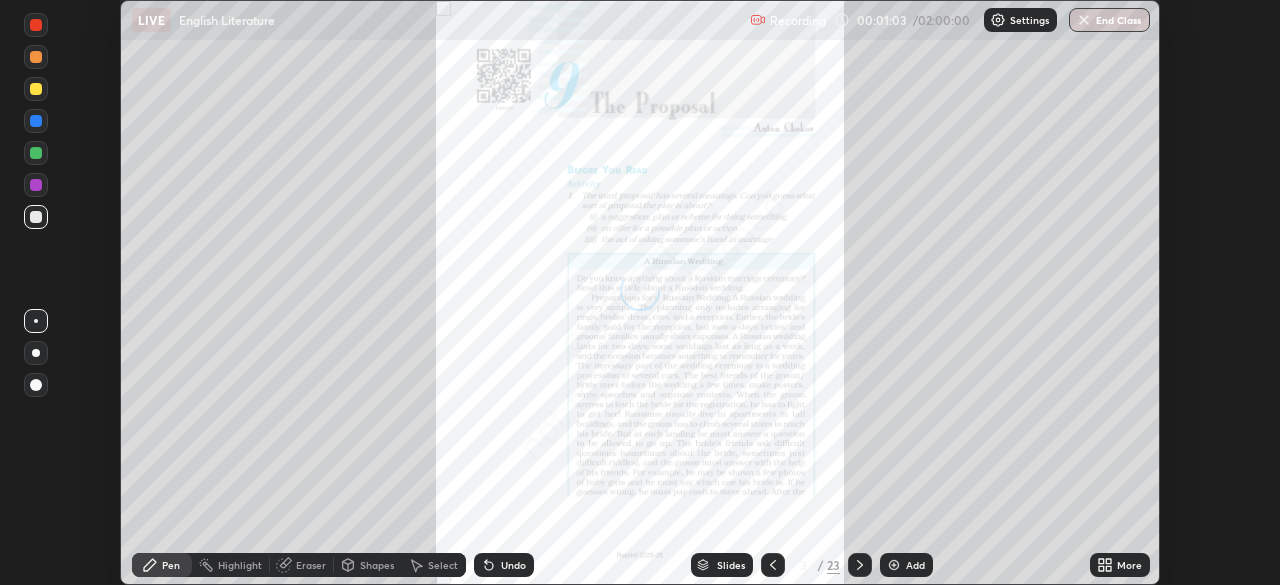 click 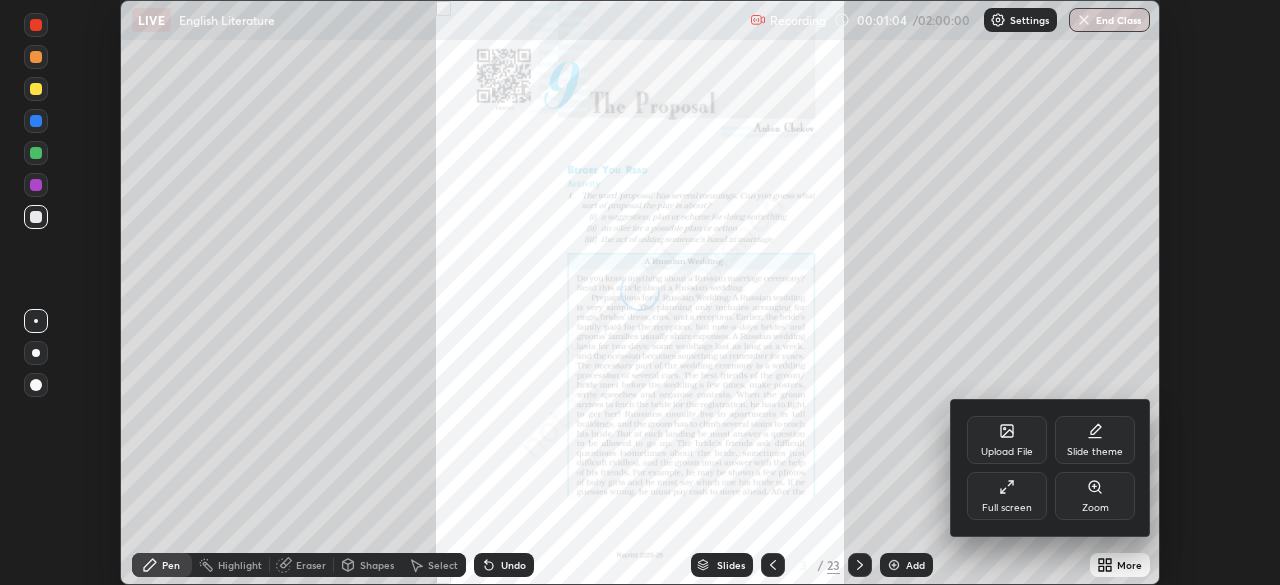 click on "Full screen" at bounding box center [1007, 496] 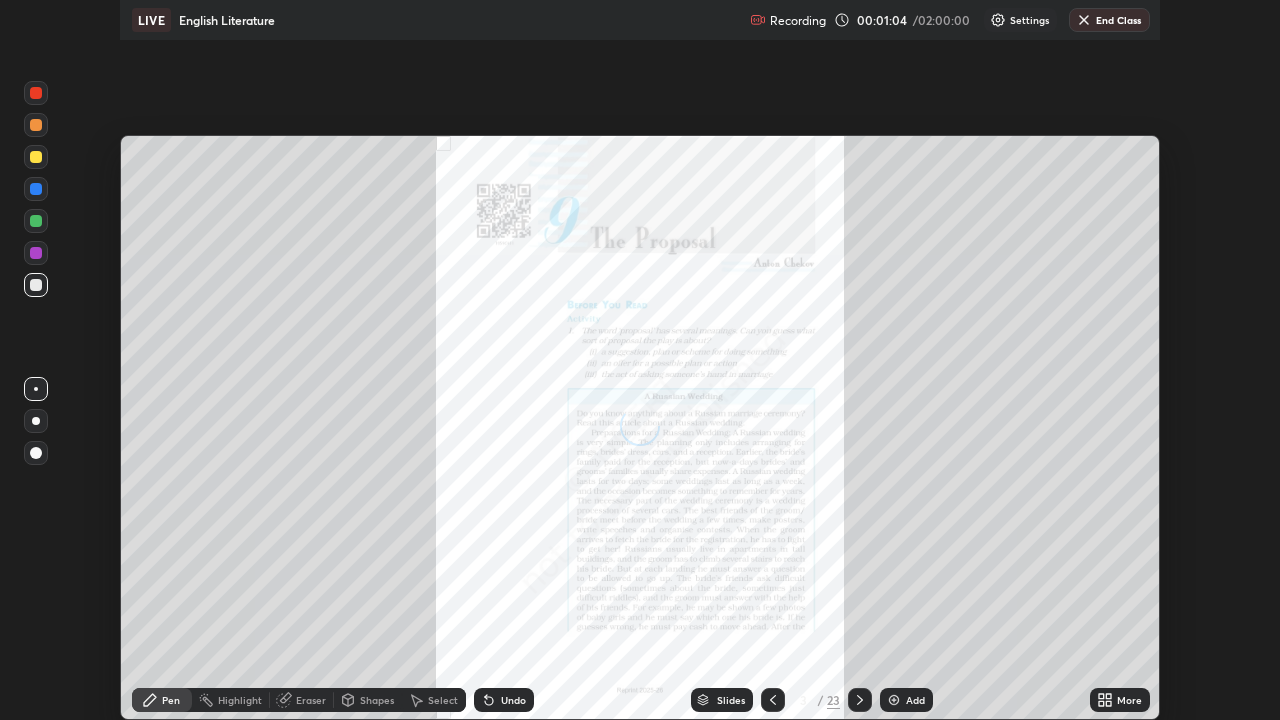 scroll, scrollTop: 99280, scrollLeft: 98720, axis: both 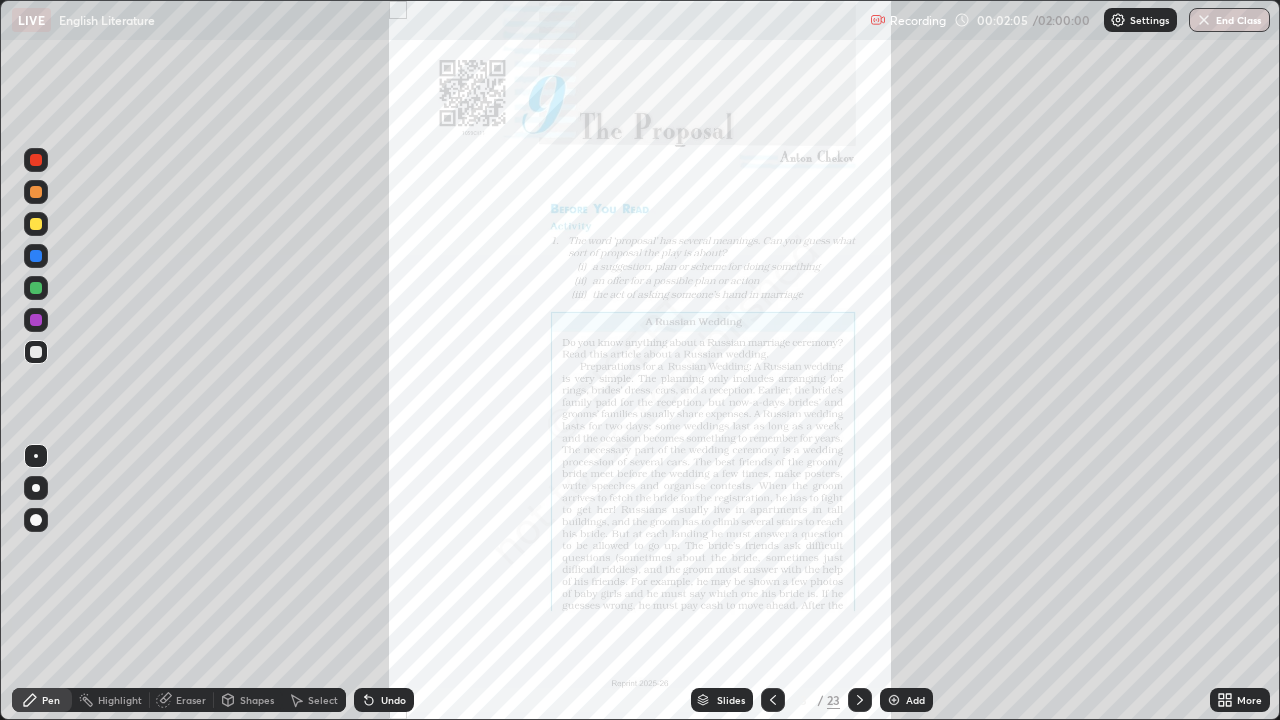 click 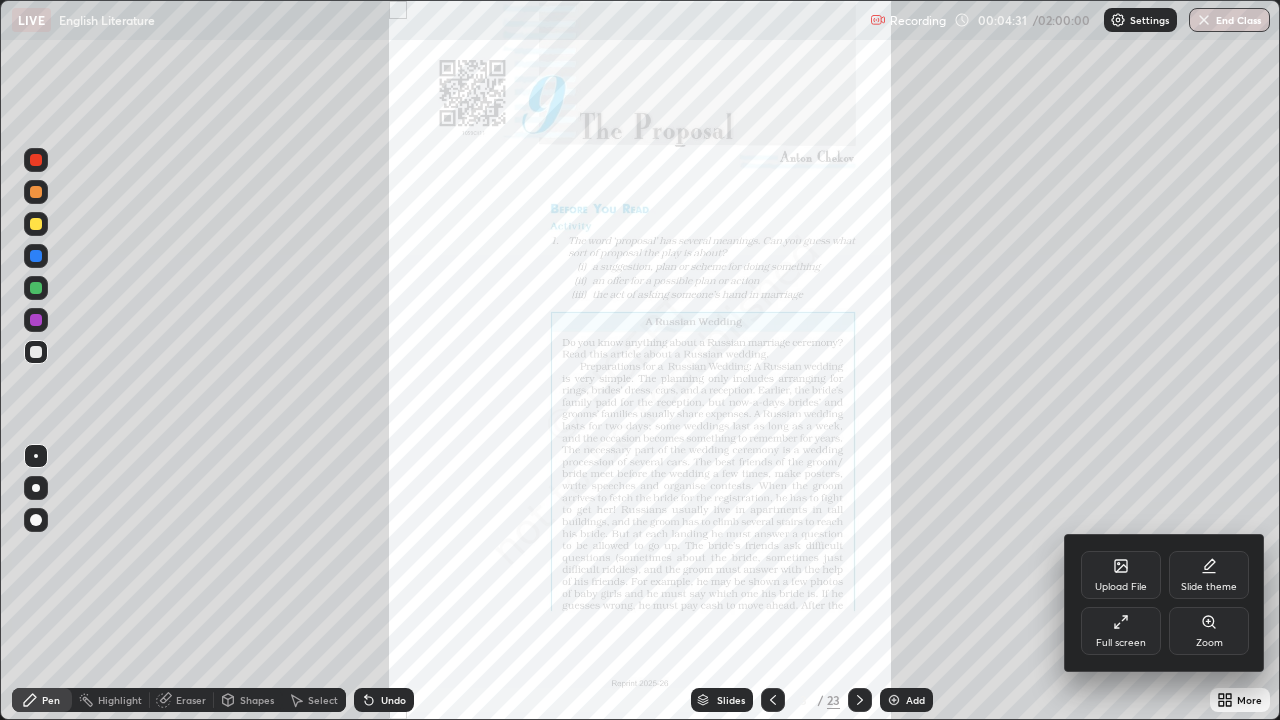 click at bounding box center [640, 360] 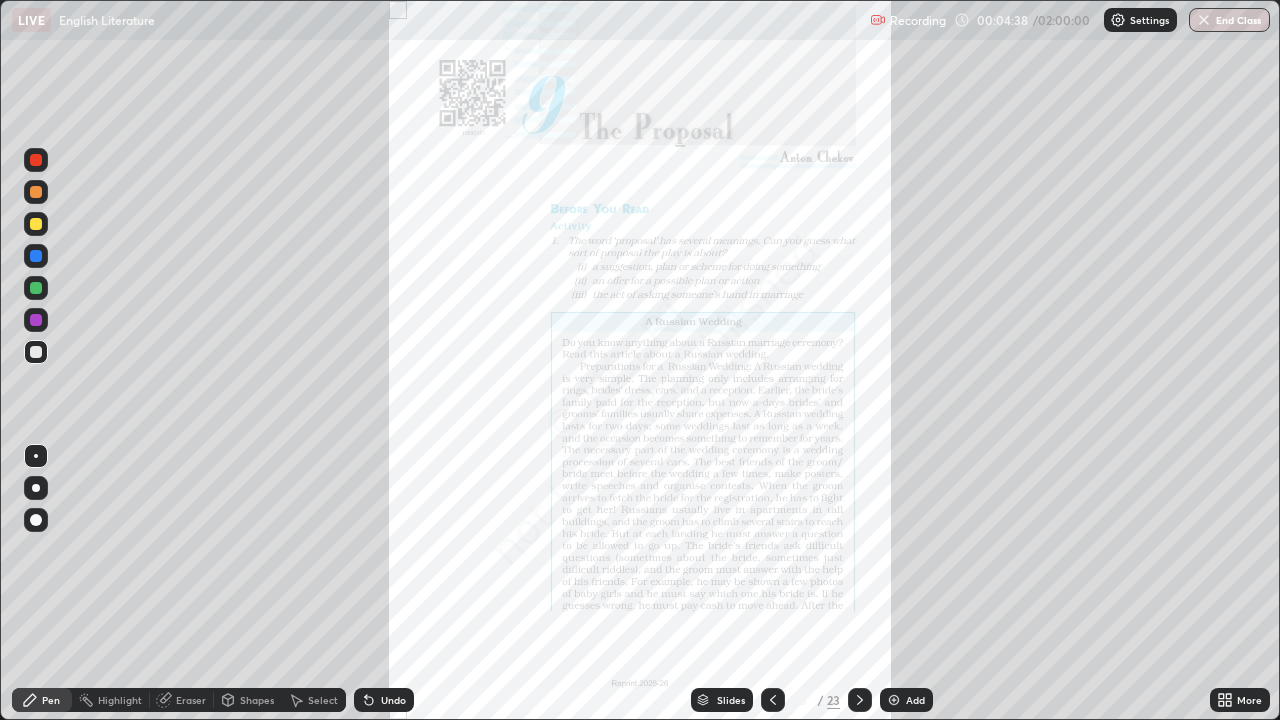 click 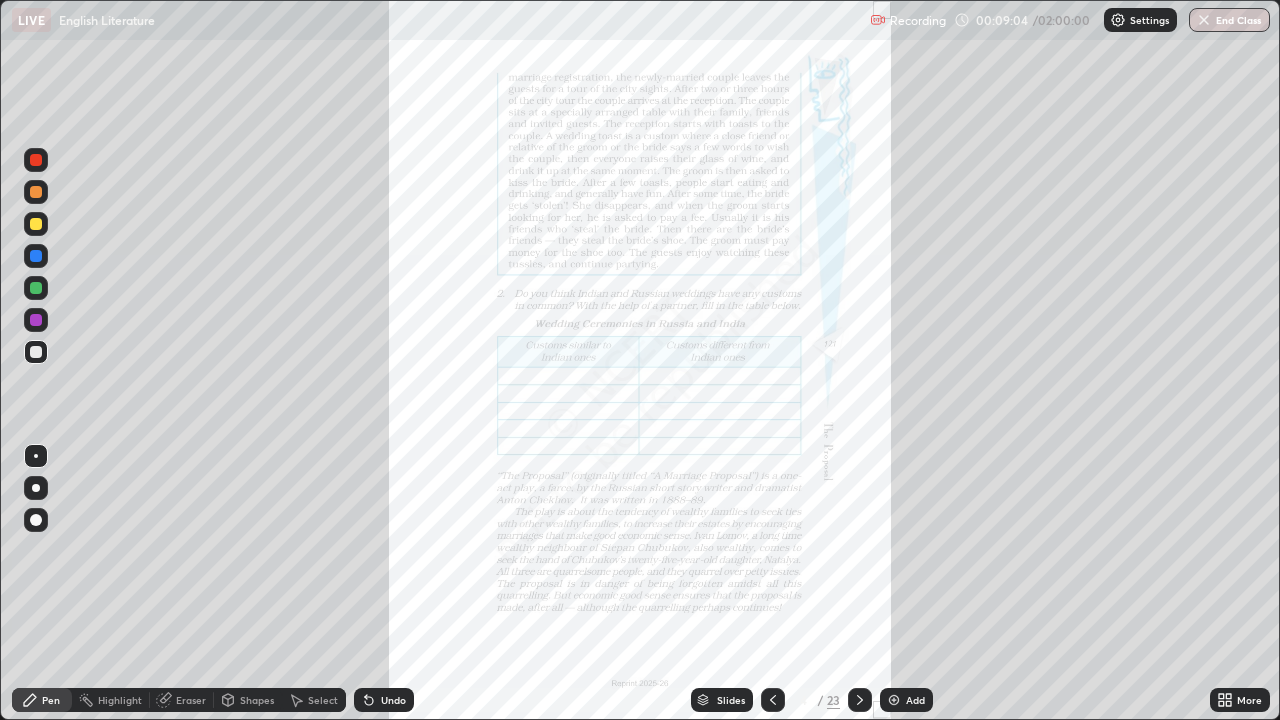 click 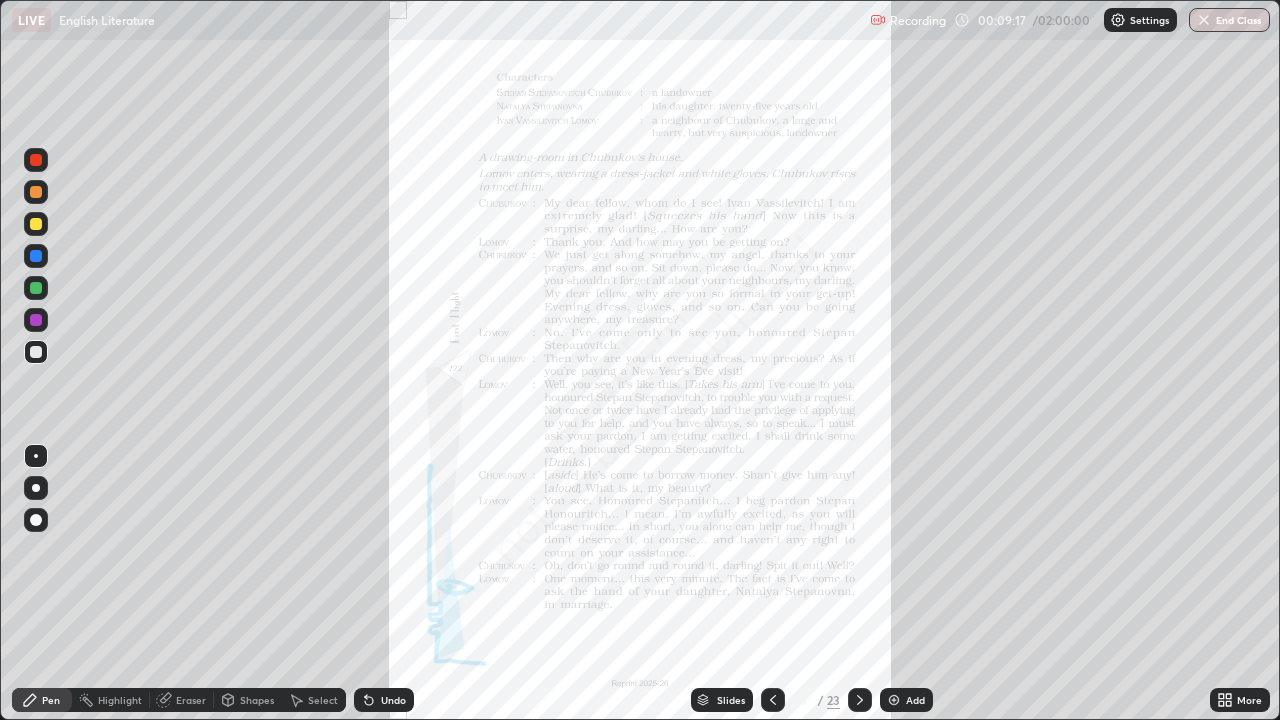 click on "Pen" at bounding box center (42, 700) 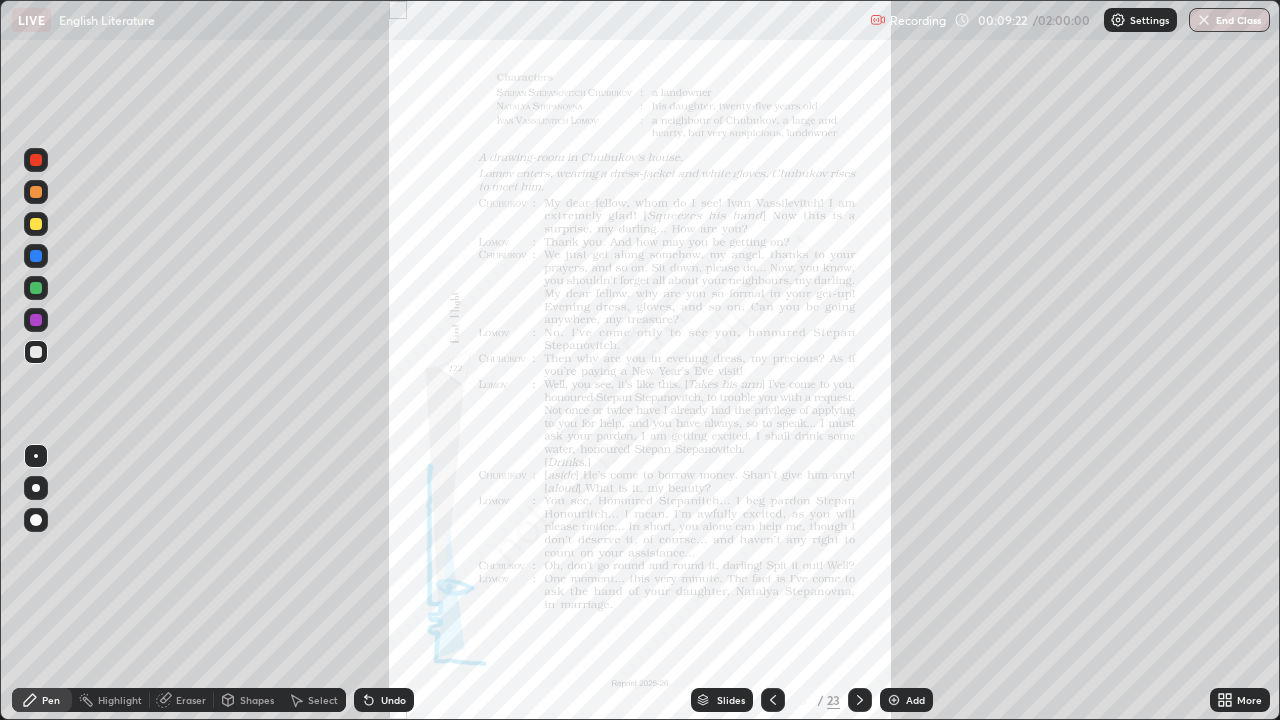 click at bounding box center [36, 160] 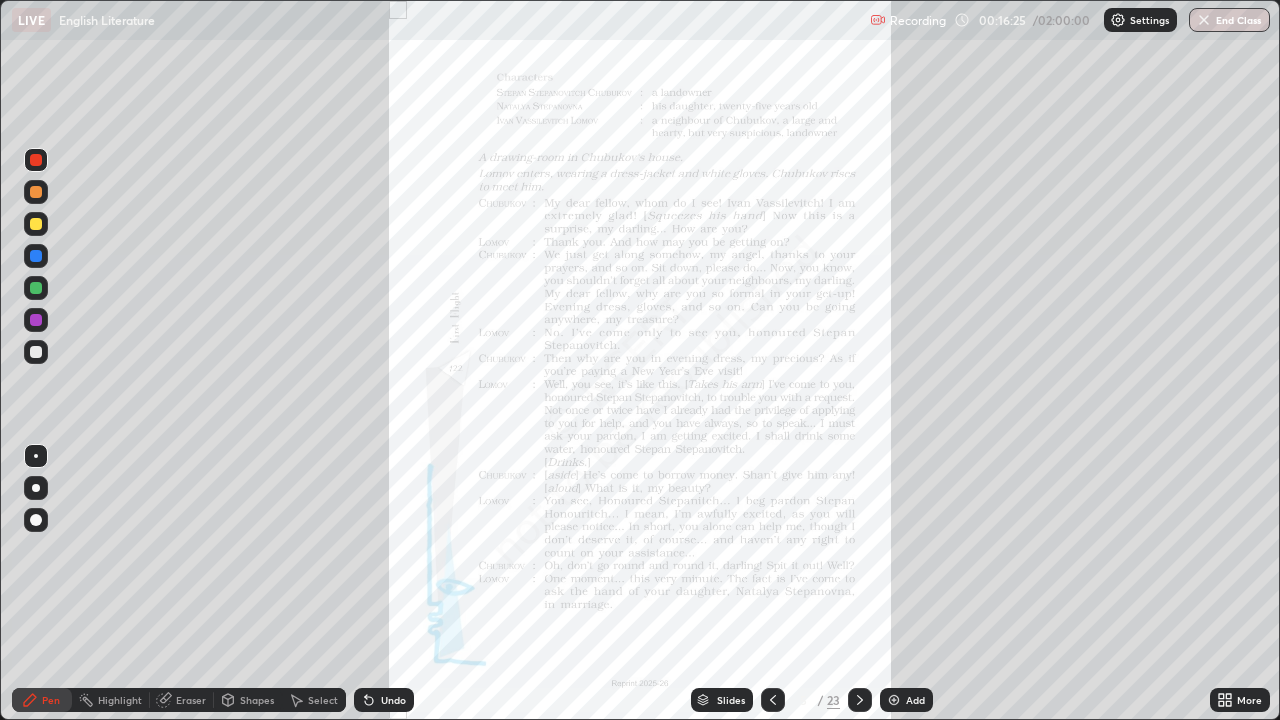 click 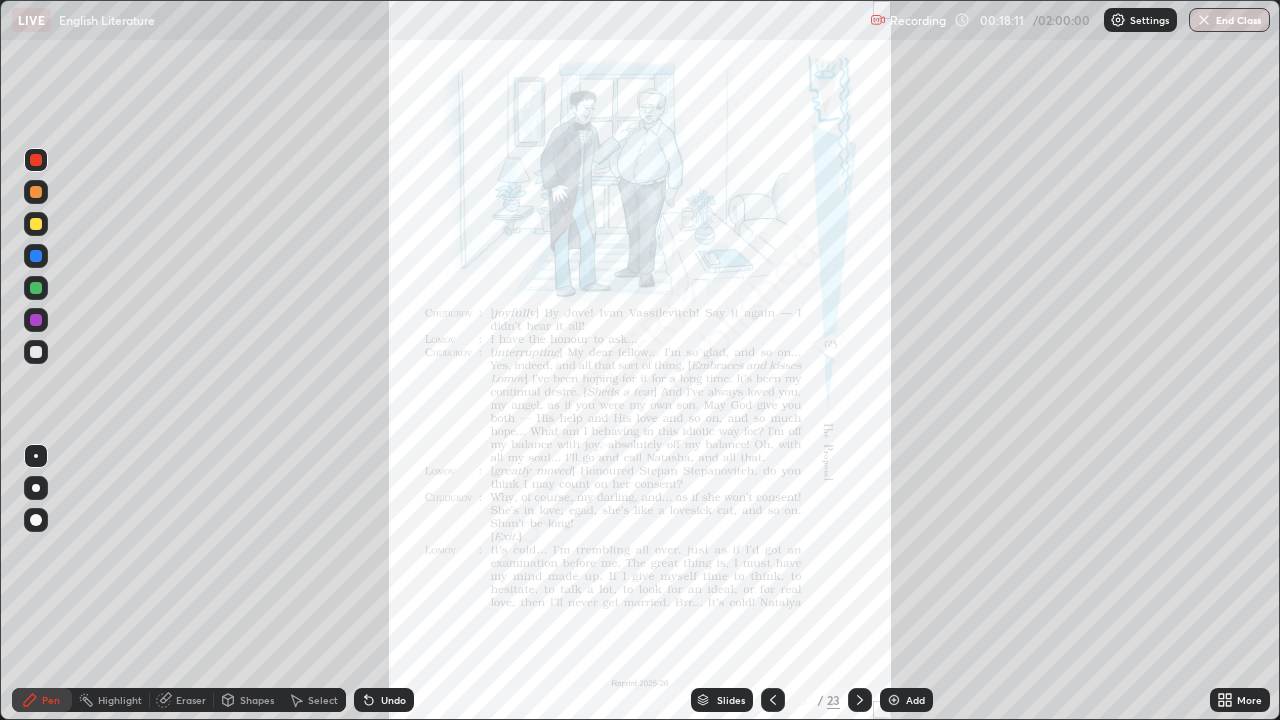 click on "Eraser" at bounding box center (191, 700) 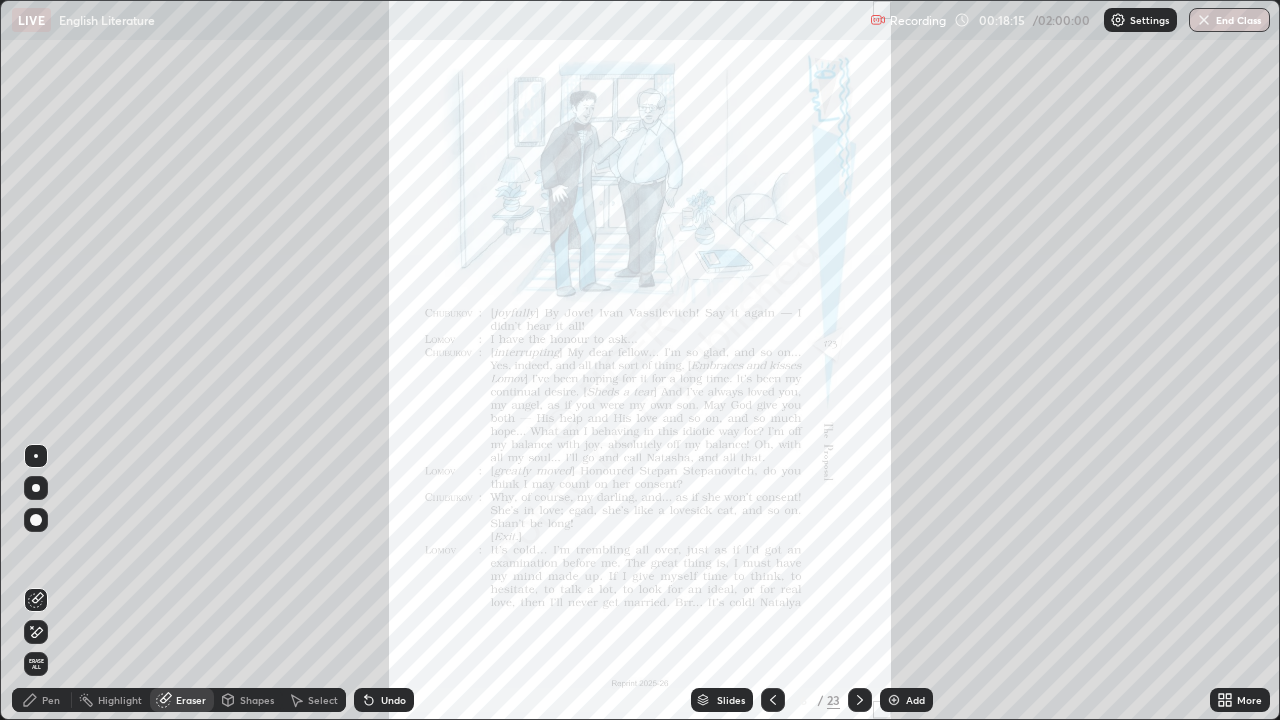 click on "Pen" at bounding box center (51, 700) 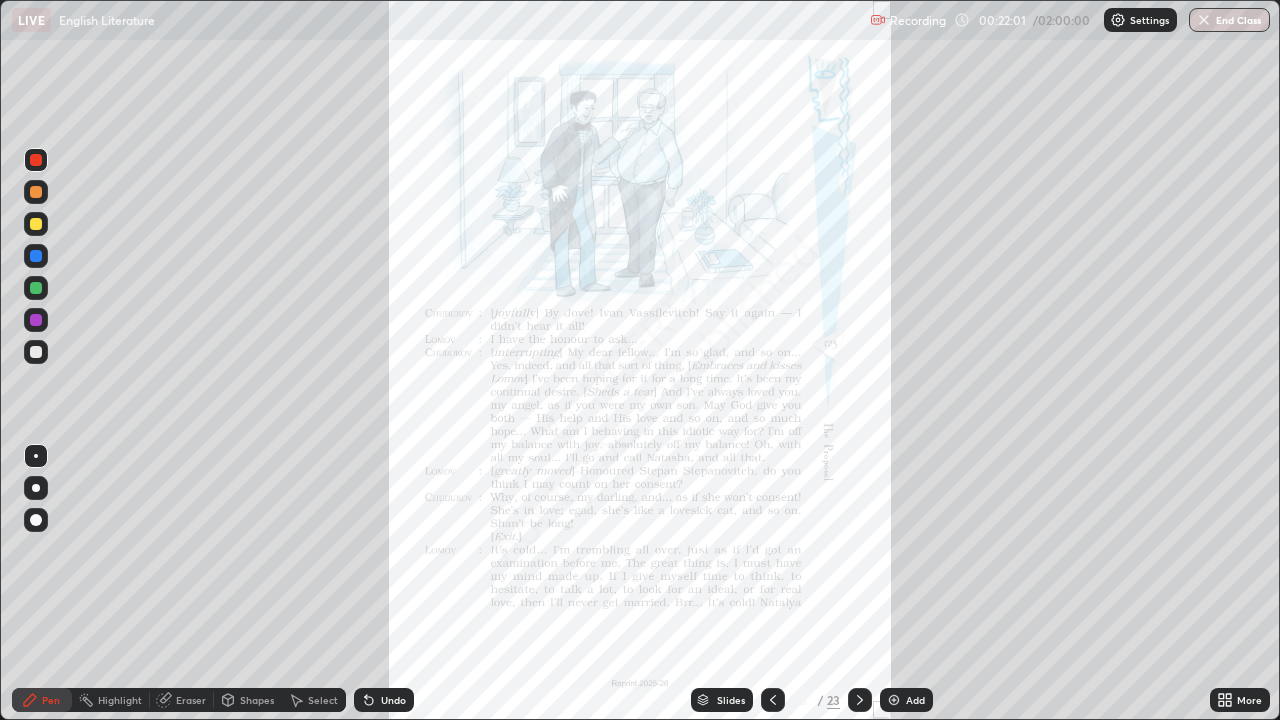 click 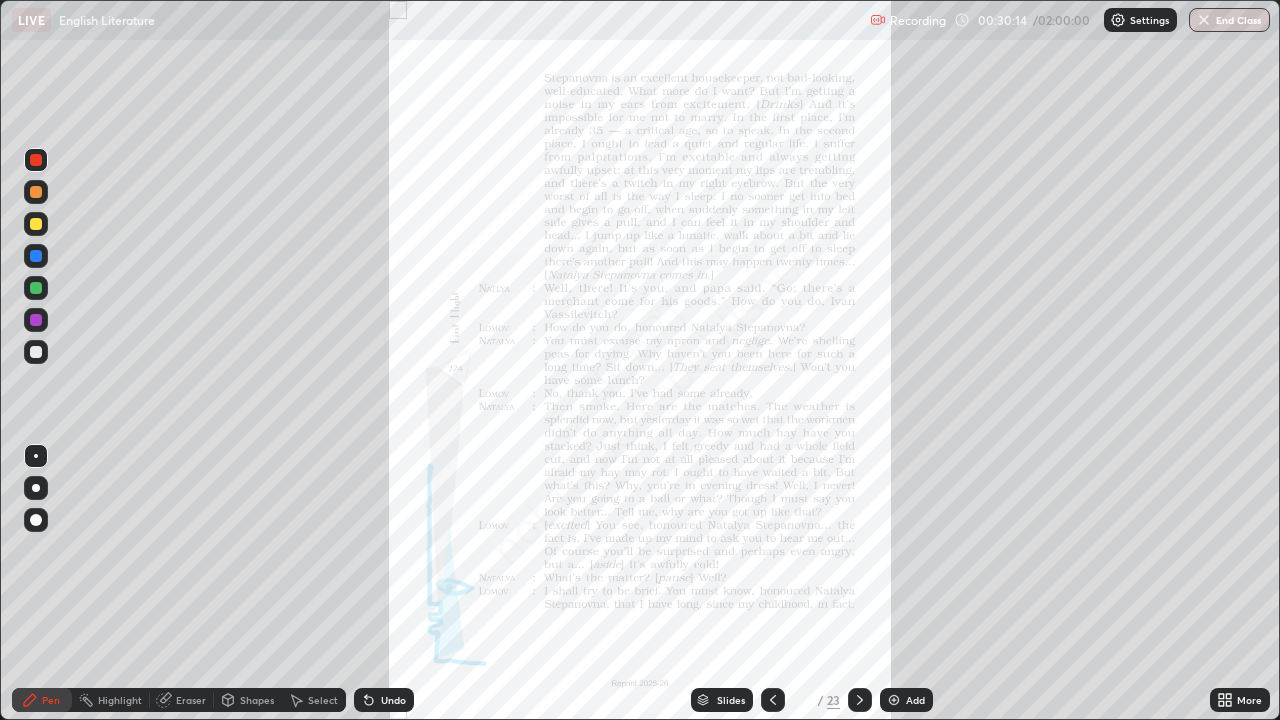 click 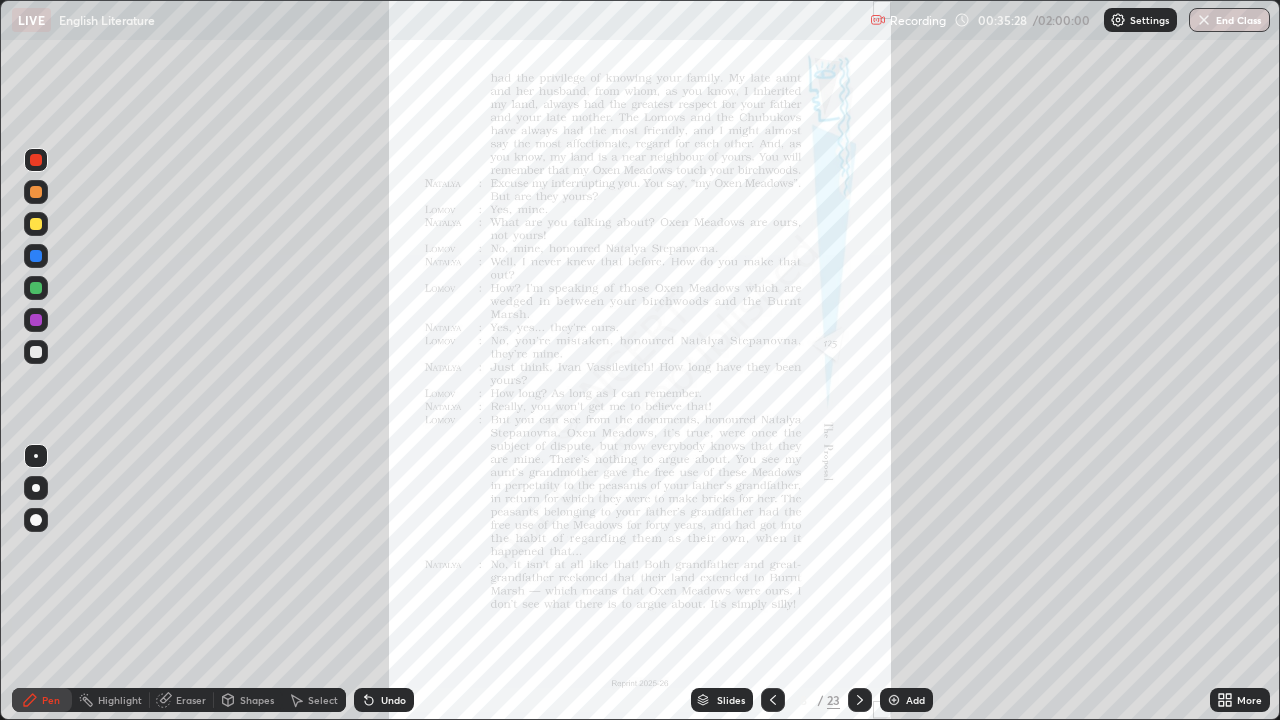 click at bounding box center (36, 224) 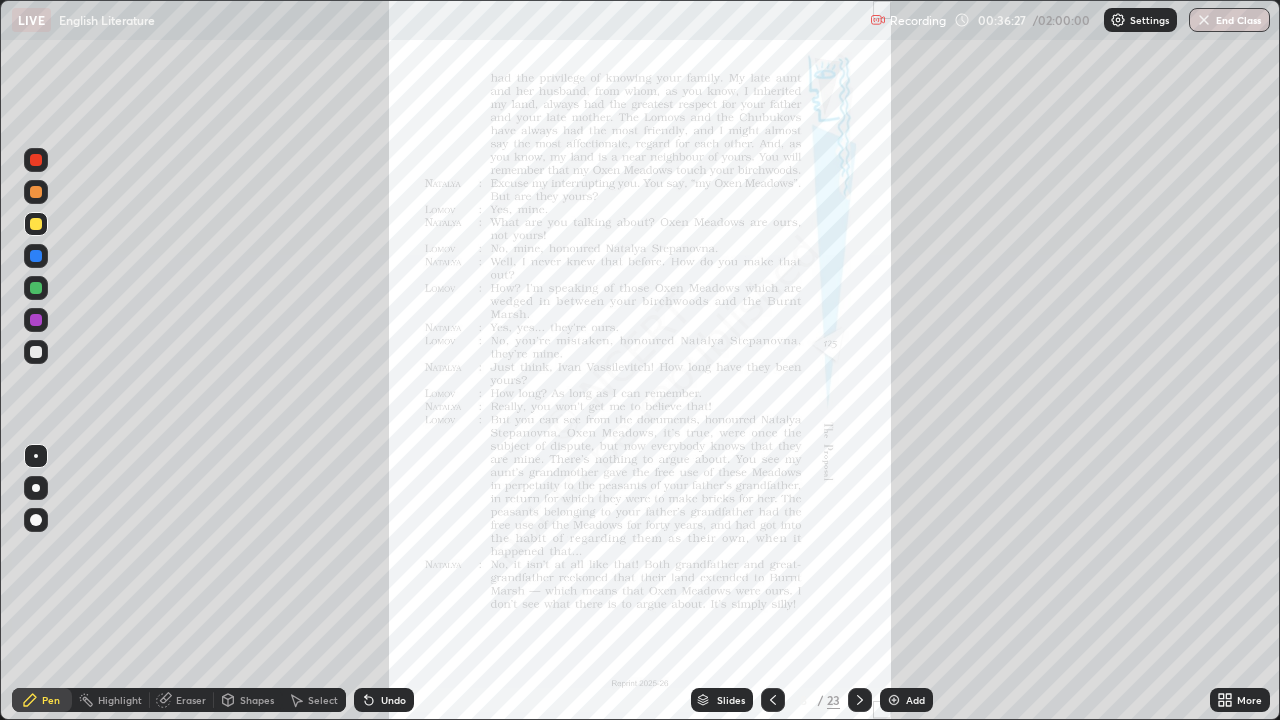 click at bounding box center [36, 160] 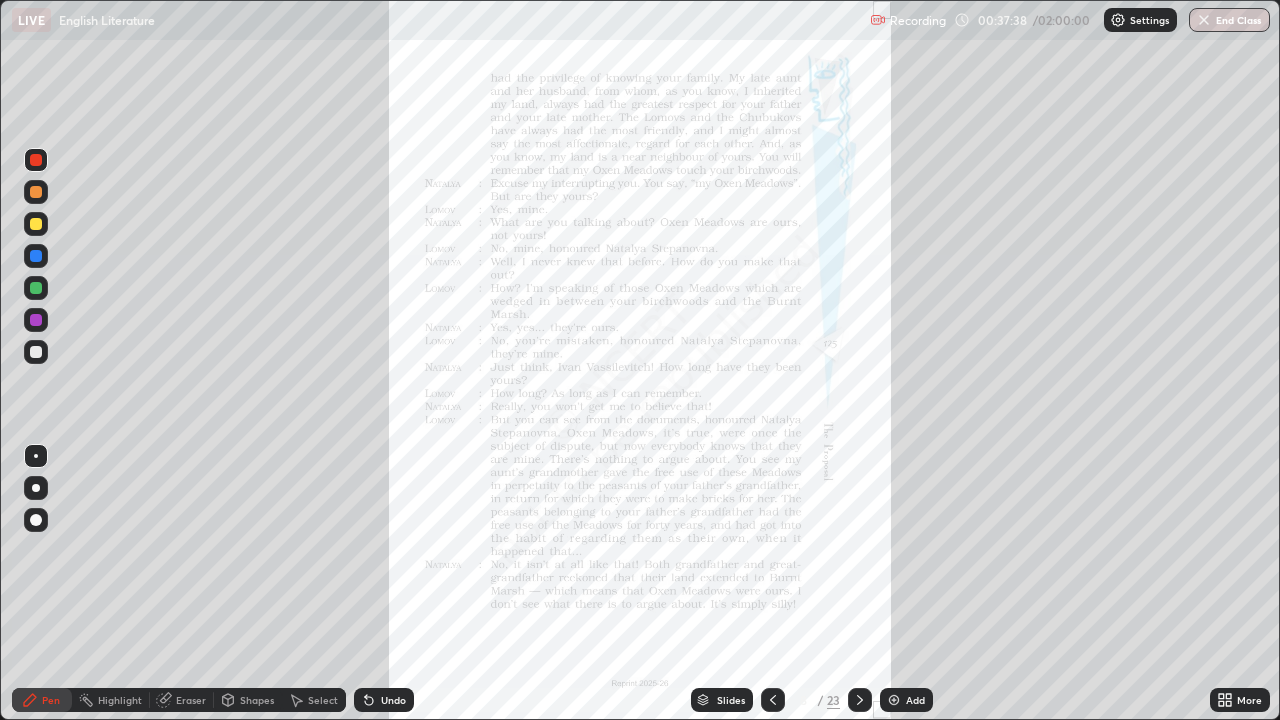 click 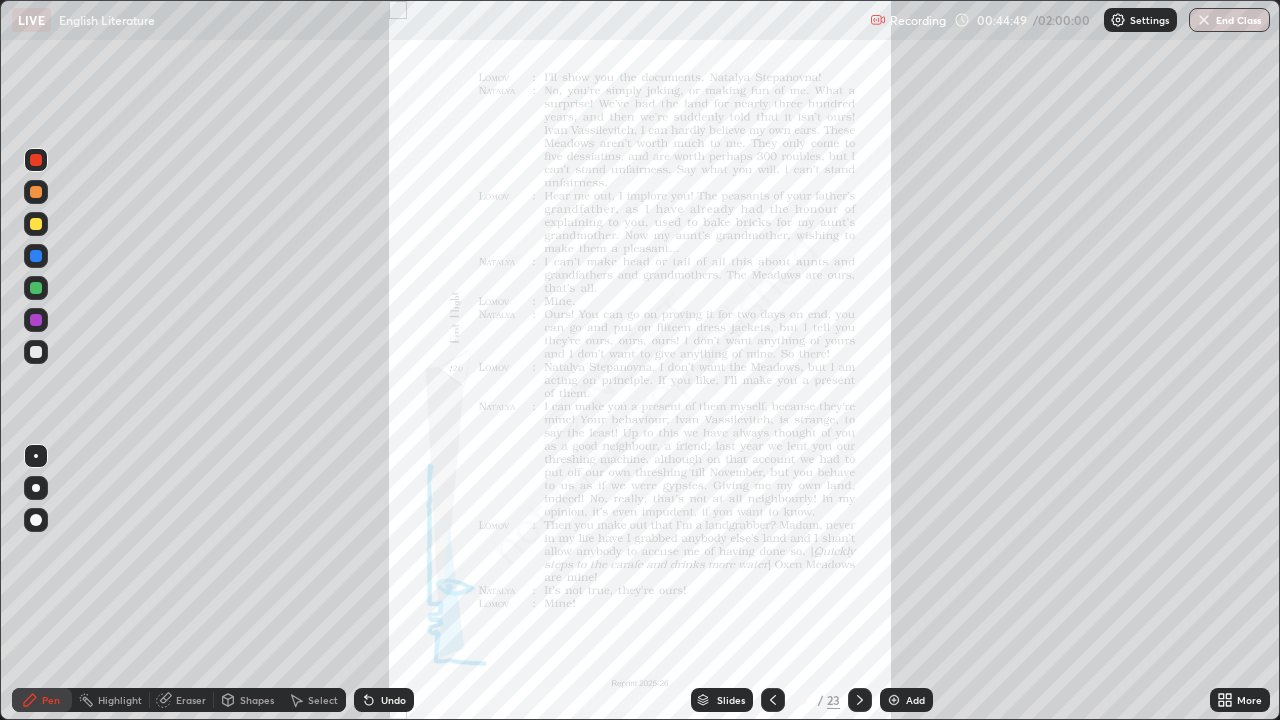 click 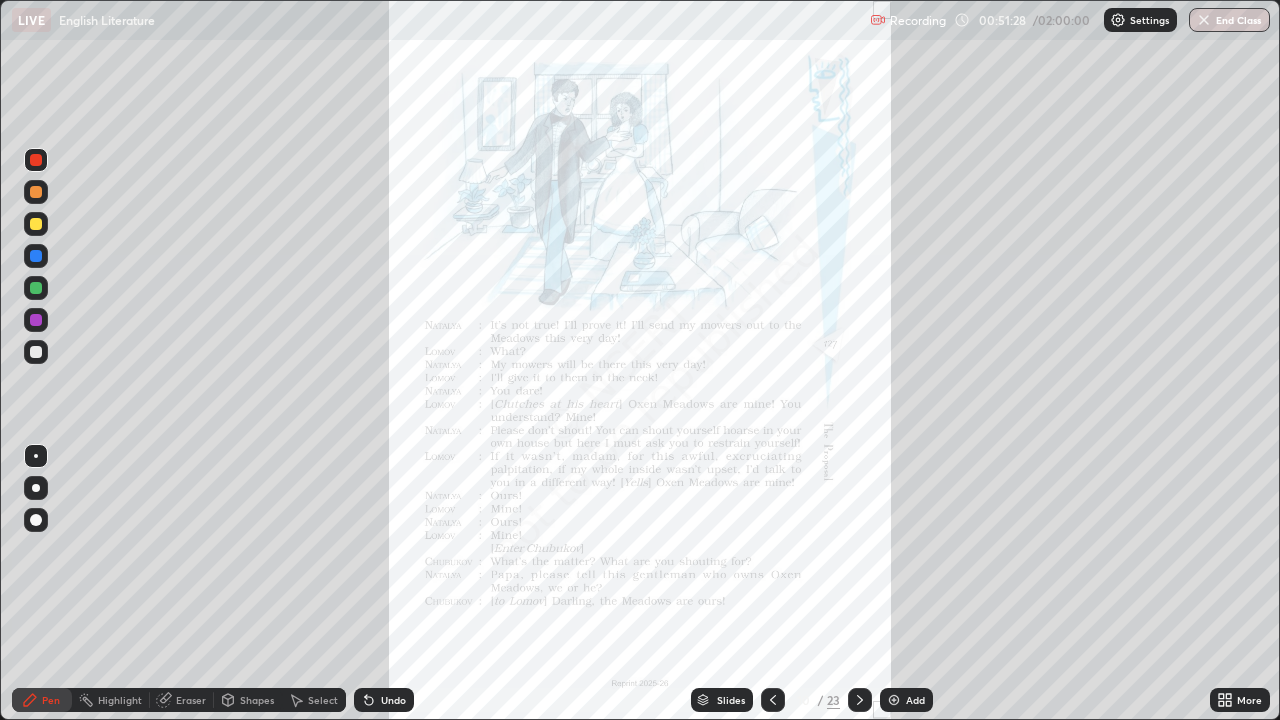 click at bounding box center (860, 700) 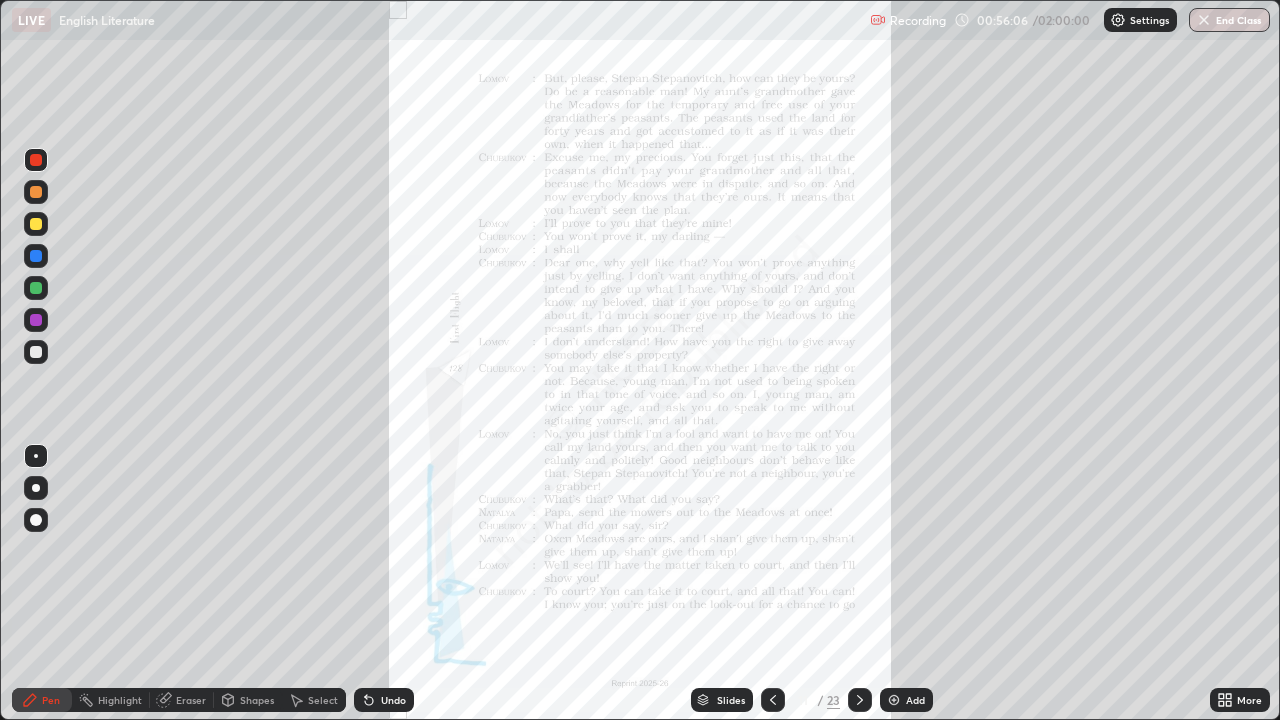 click 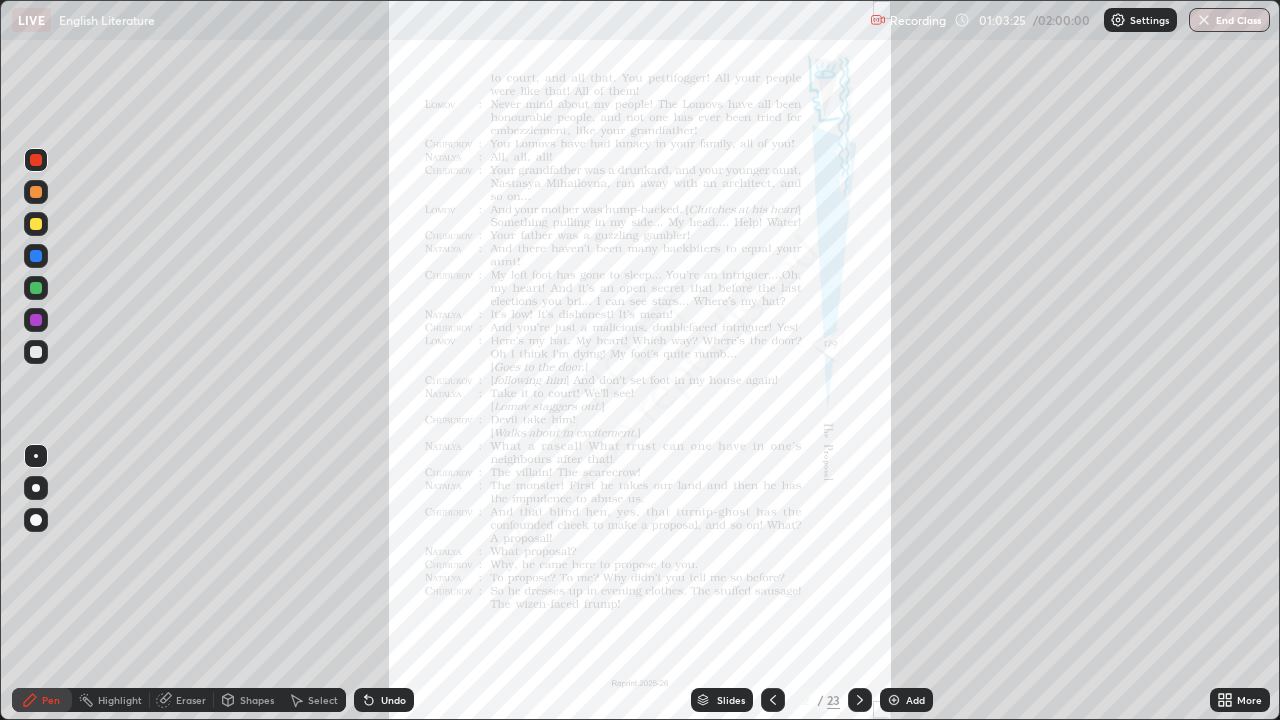 click 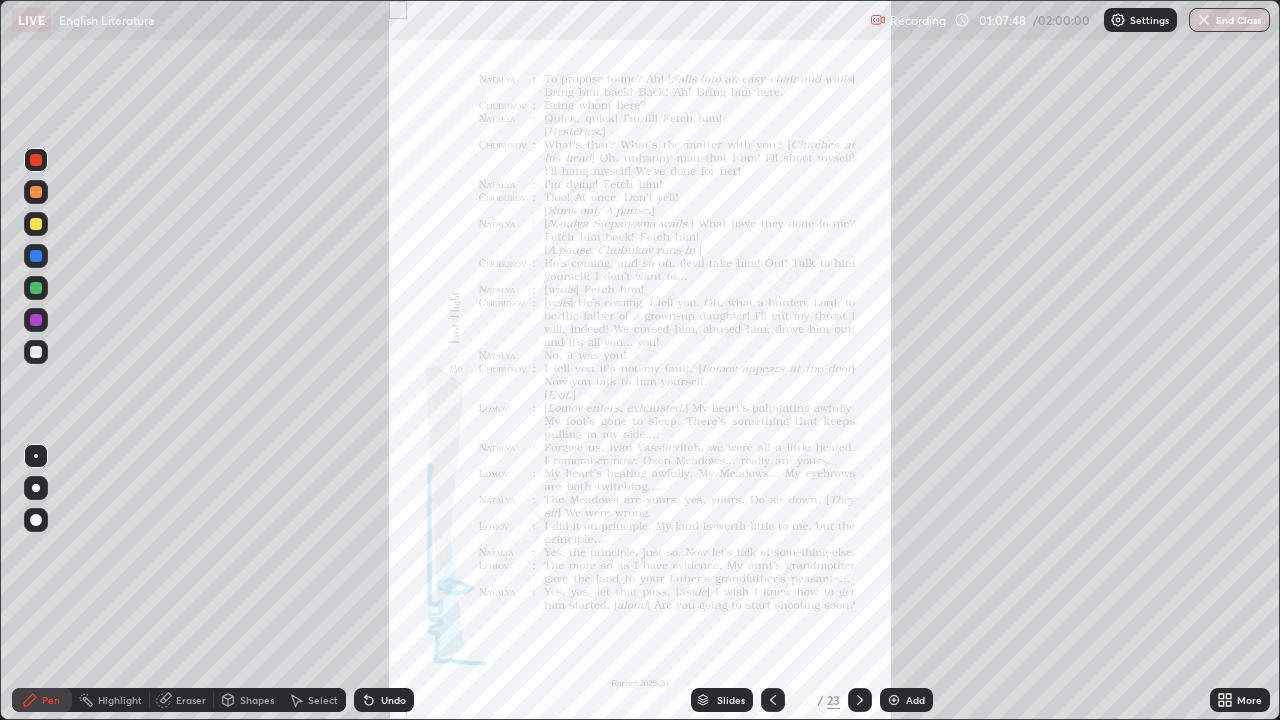 click at bounding box center (860, 700) 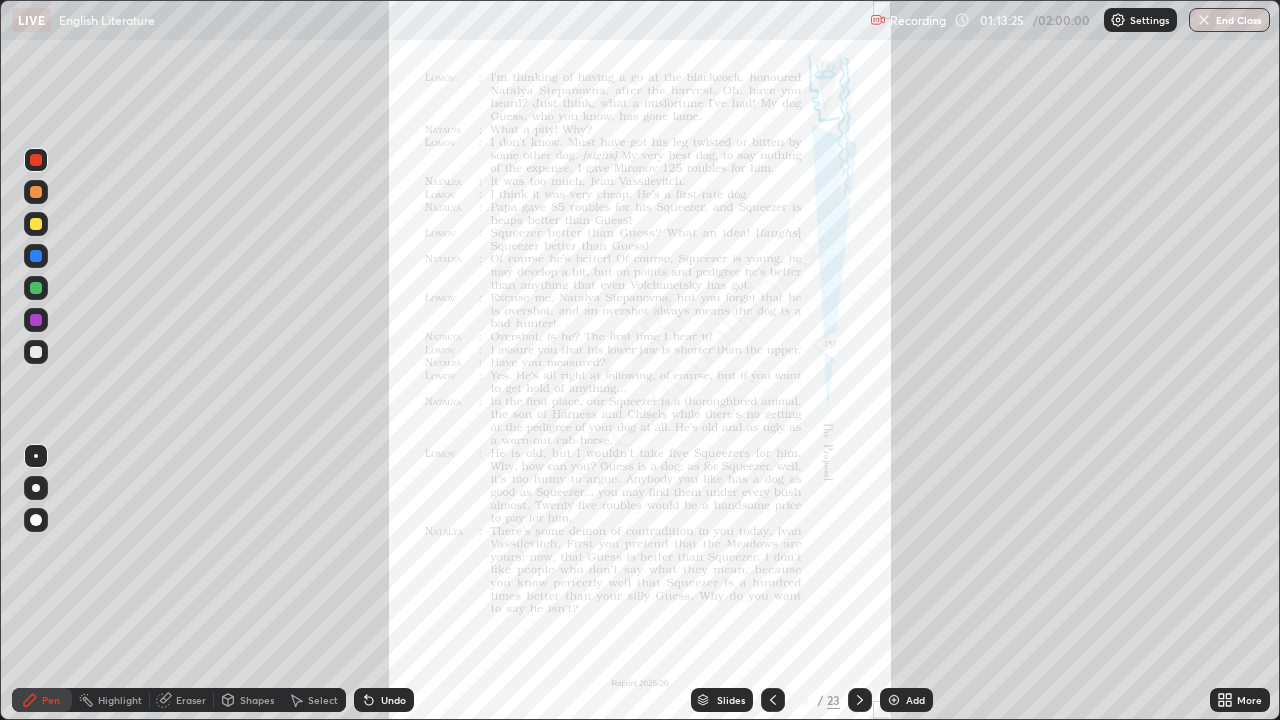 click 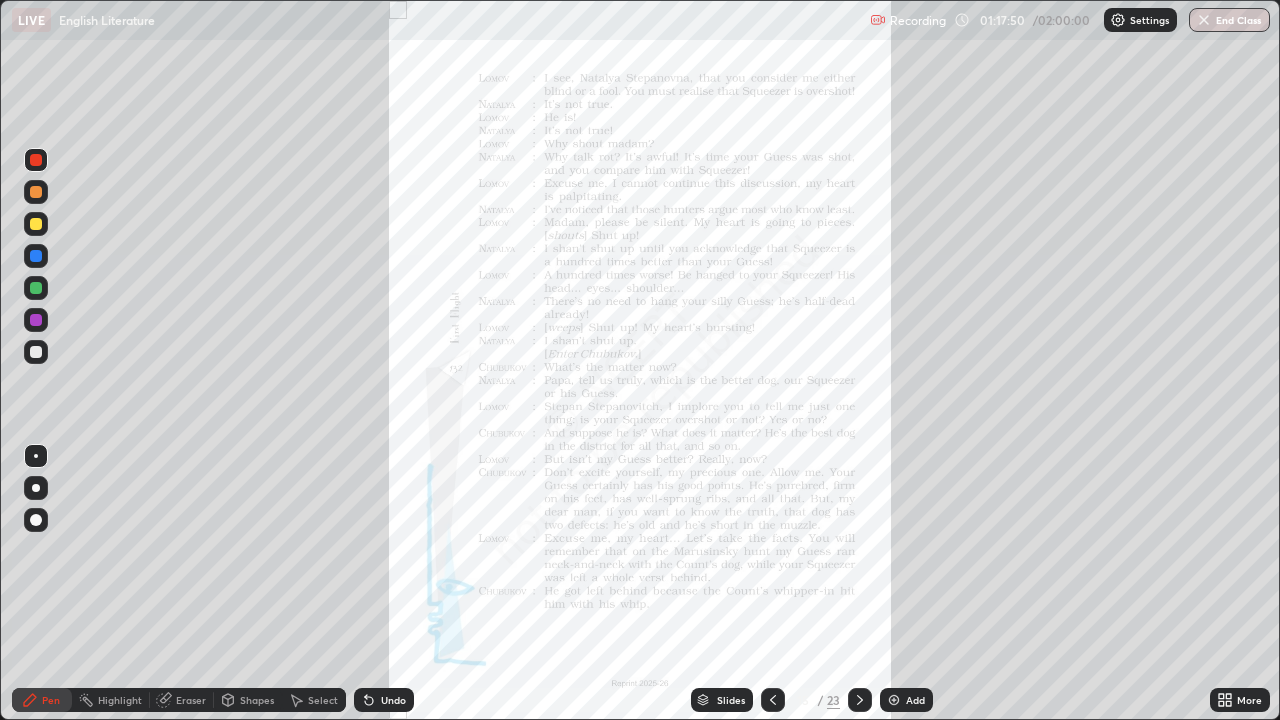 click 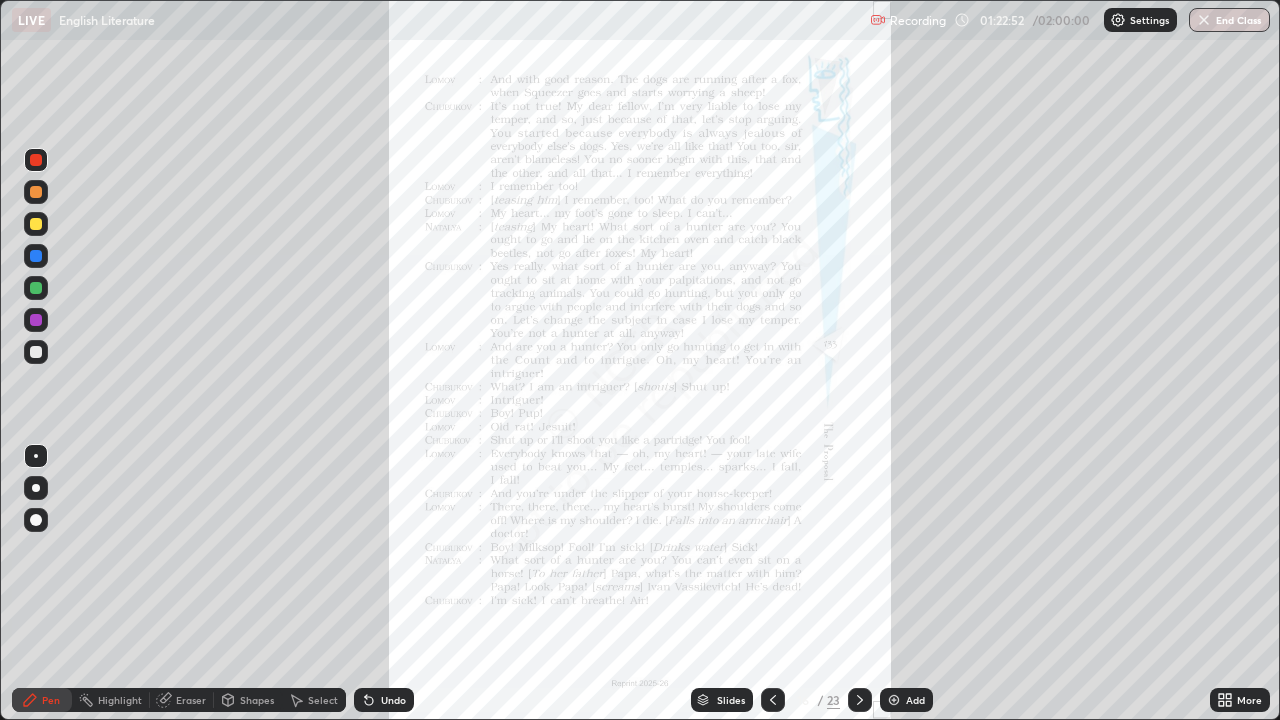 click 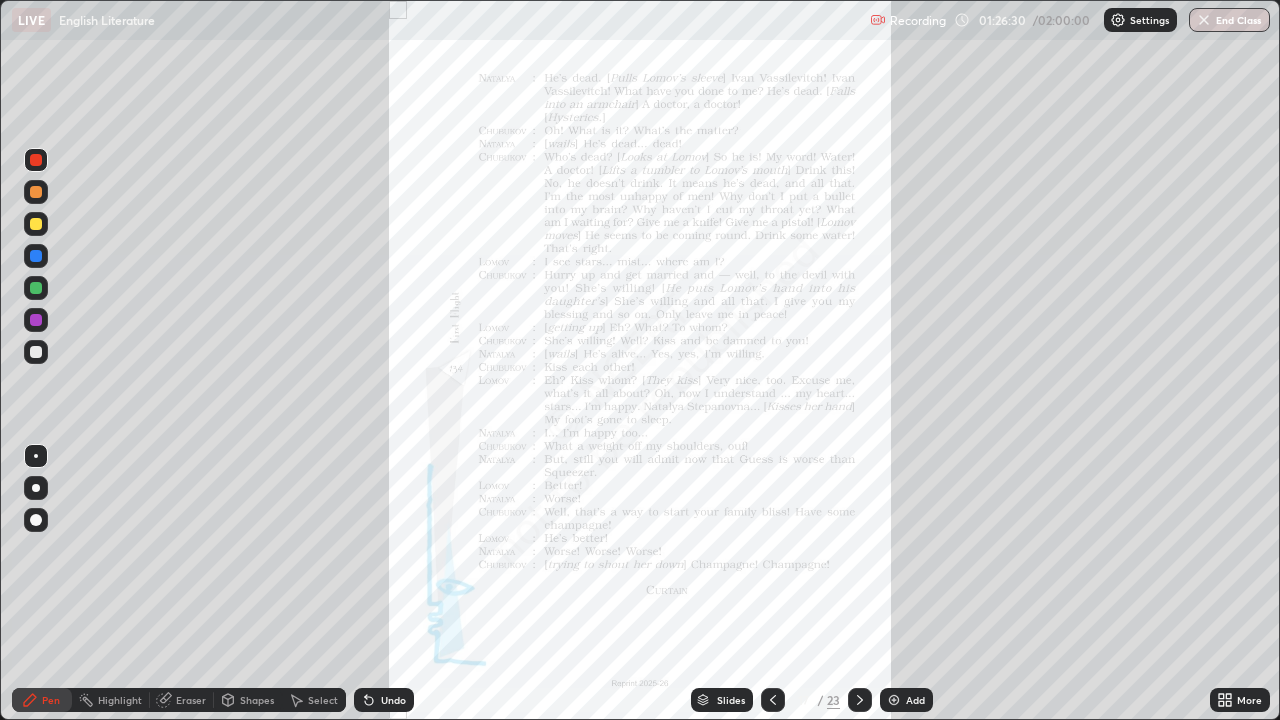 click on "End Class" at bounding box center (1229, 20) 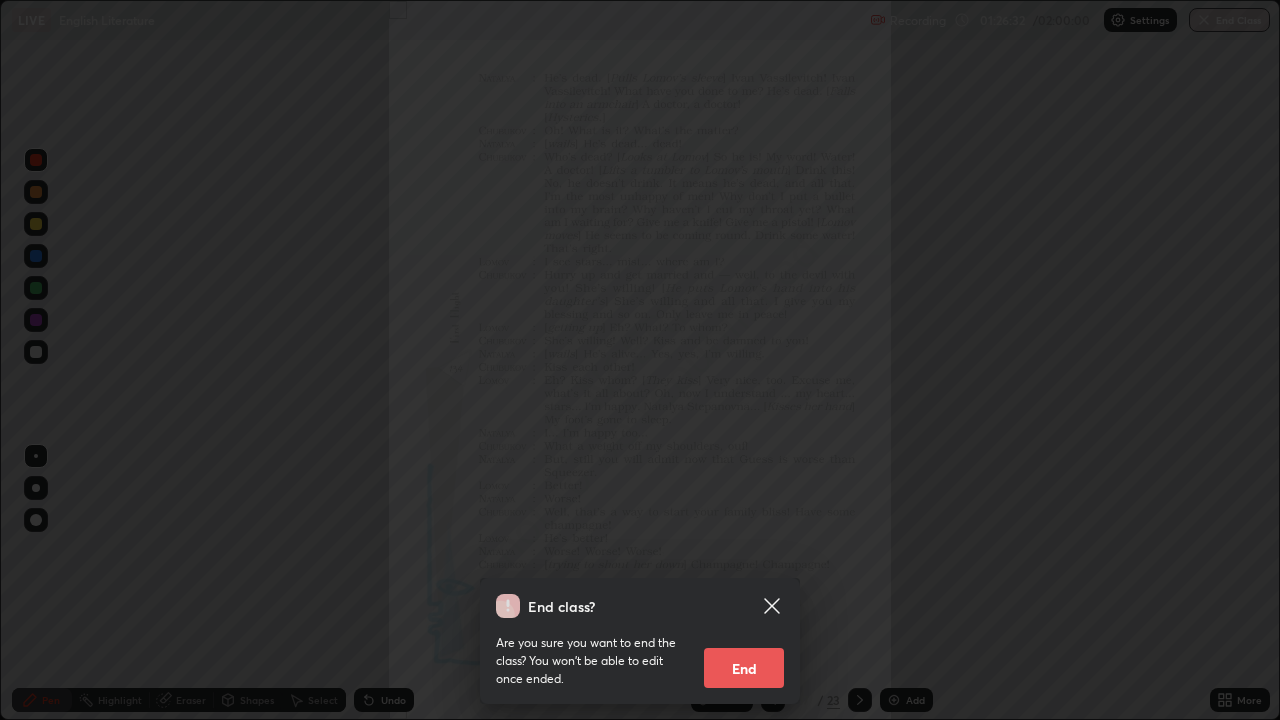 click on "End" at bounding box center (744, 668) 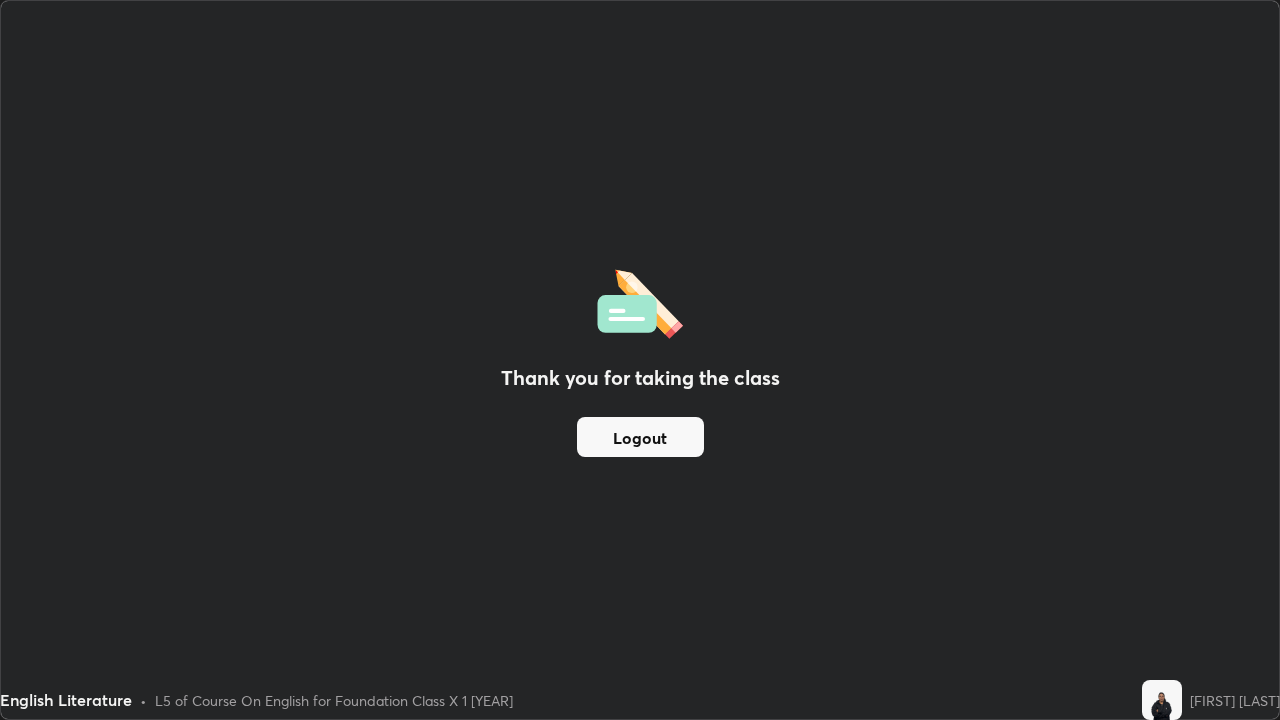 click on "Logout" at bounding box center [640, 437] 